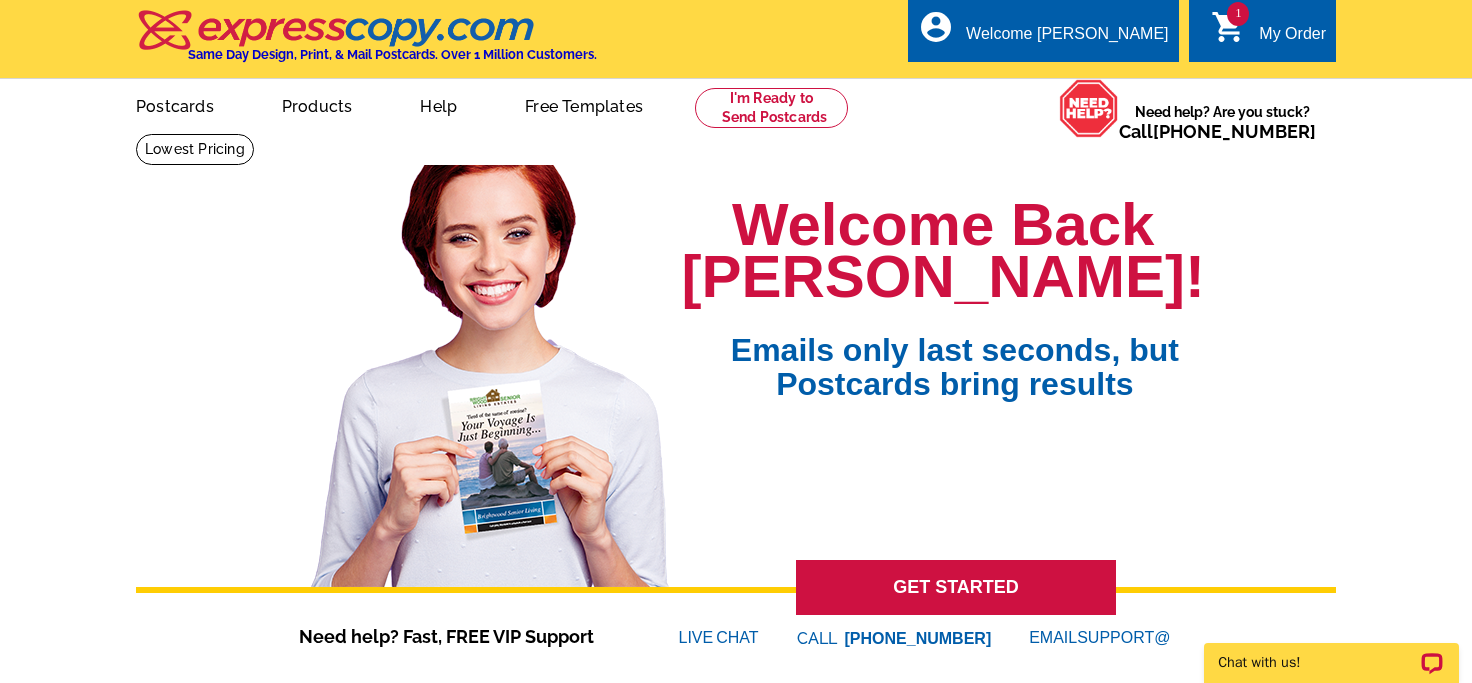 scroll, scrollTop: 0, scrollLeft: 0, axis: both 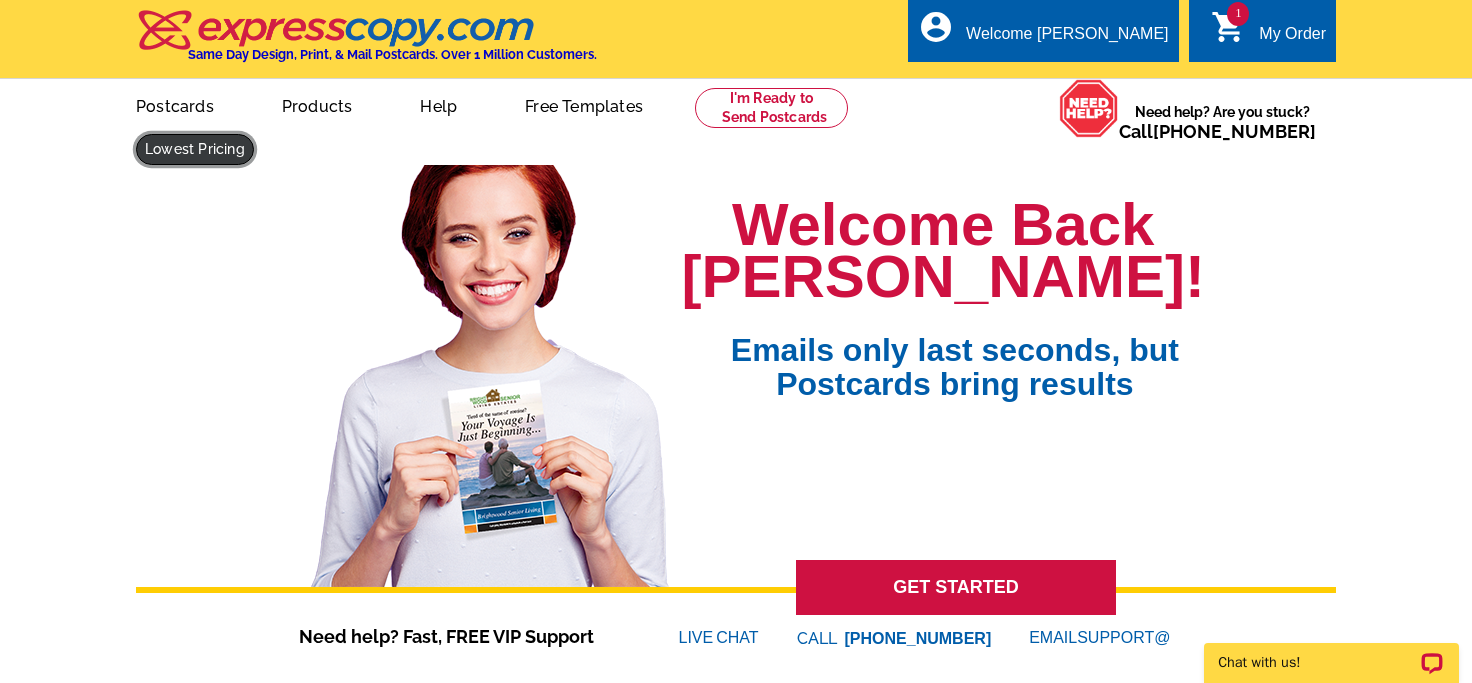 click at bounding box center [195, 149] 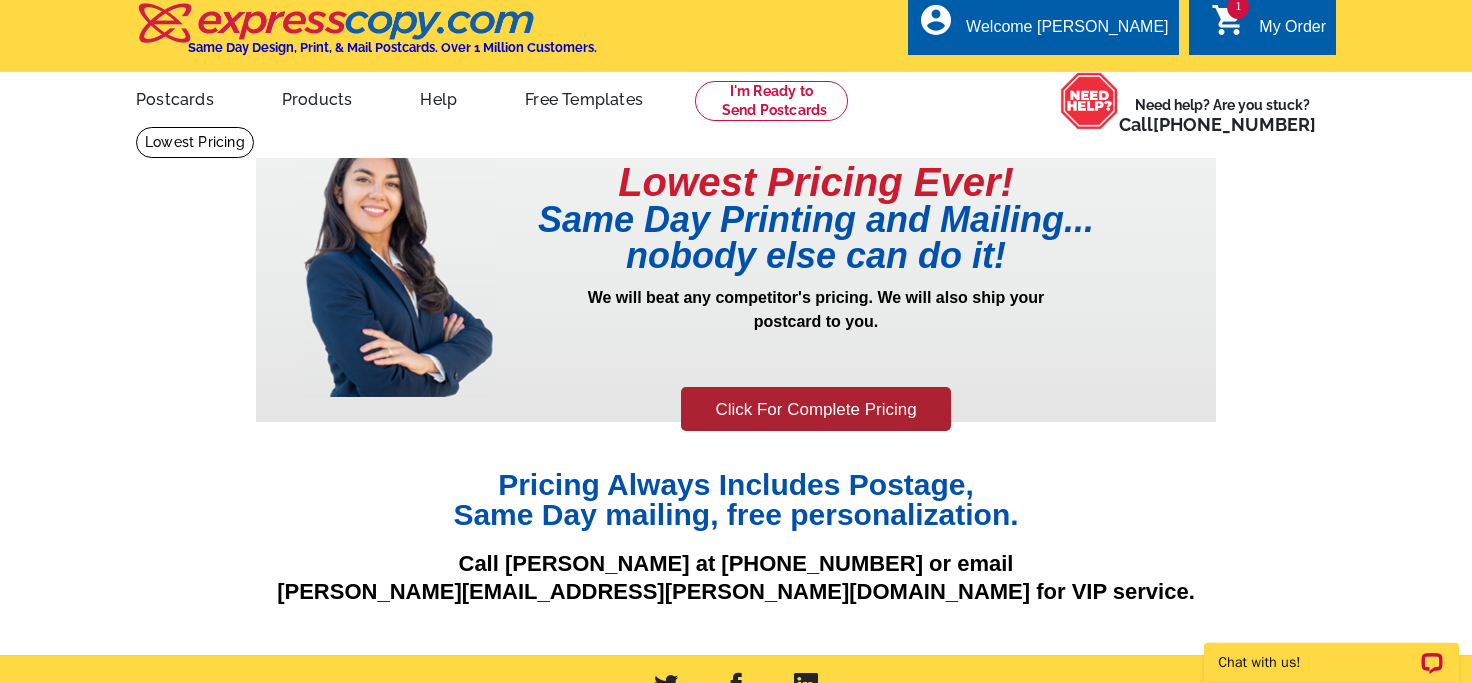 scroll, scrollTop: 0, scrollLeft: 0, axis: both 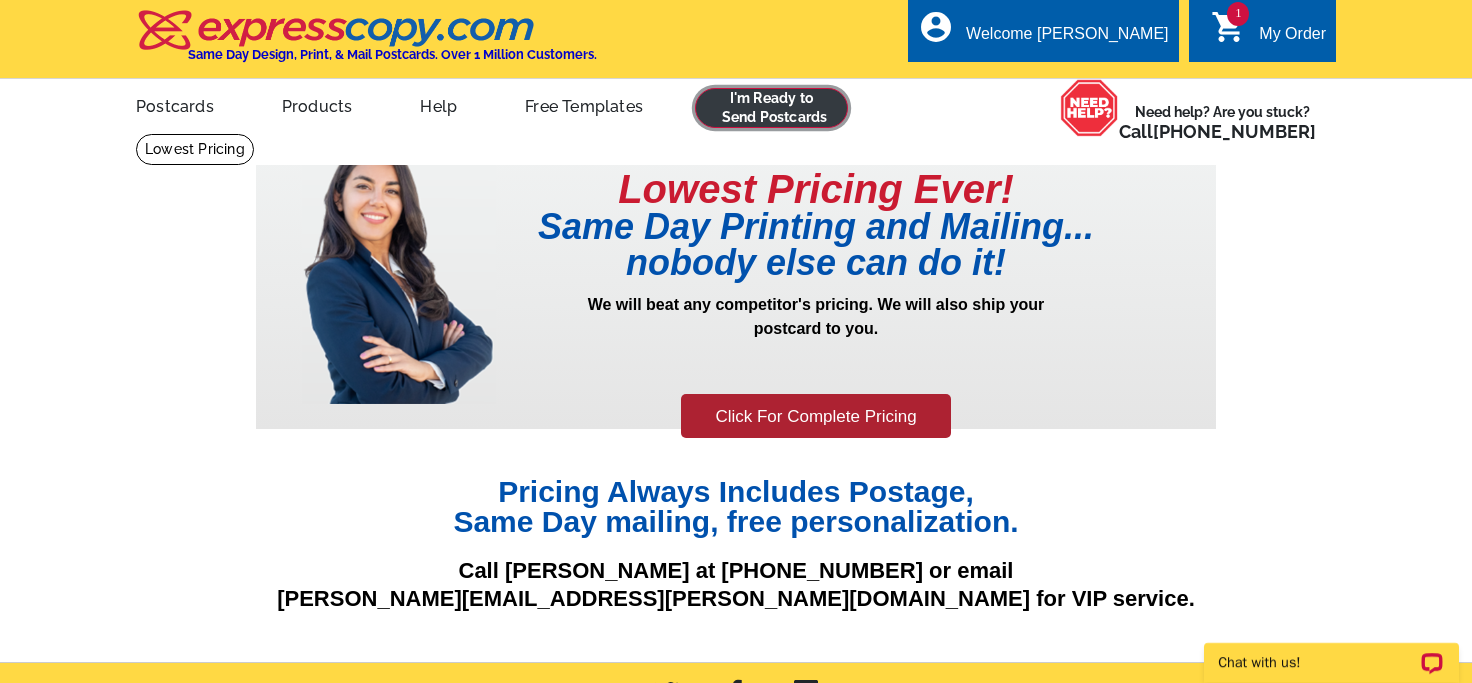 click at bounding box center (771, 108) 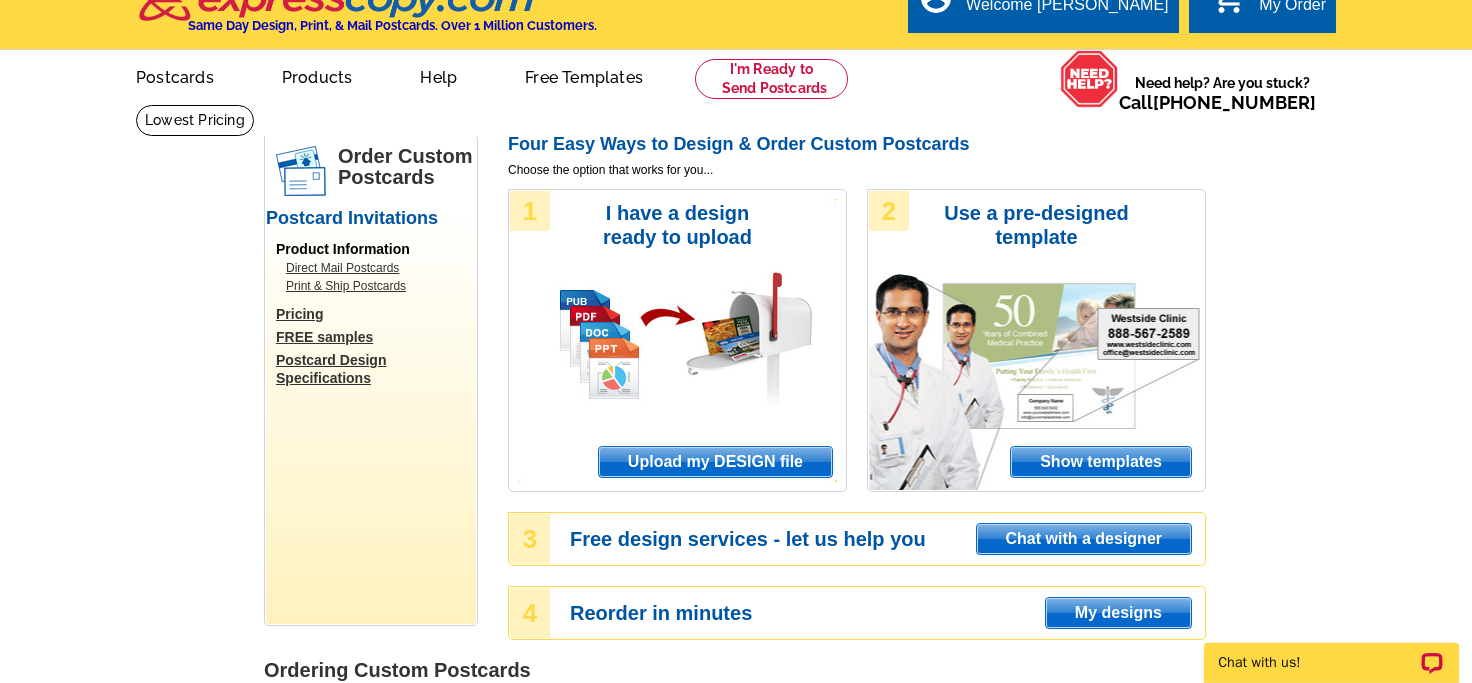 scroll, scrollTop: 0, scrollLeft: 0, axis: both 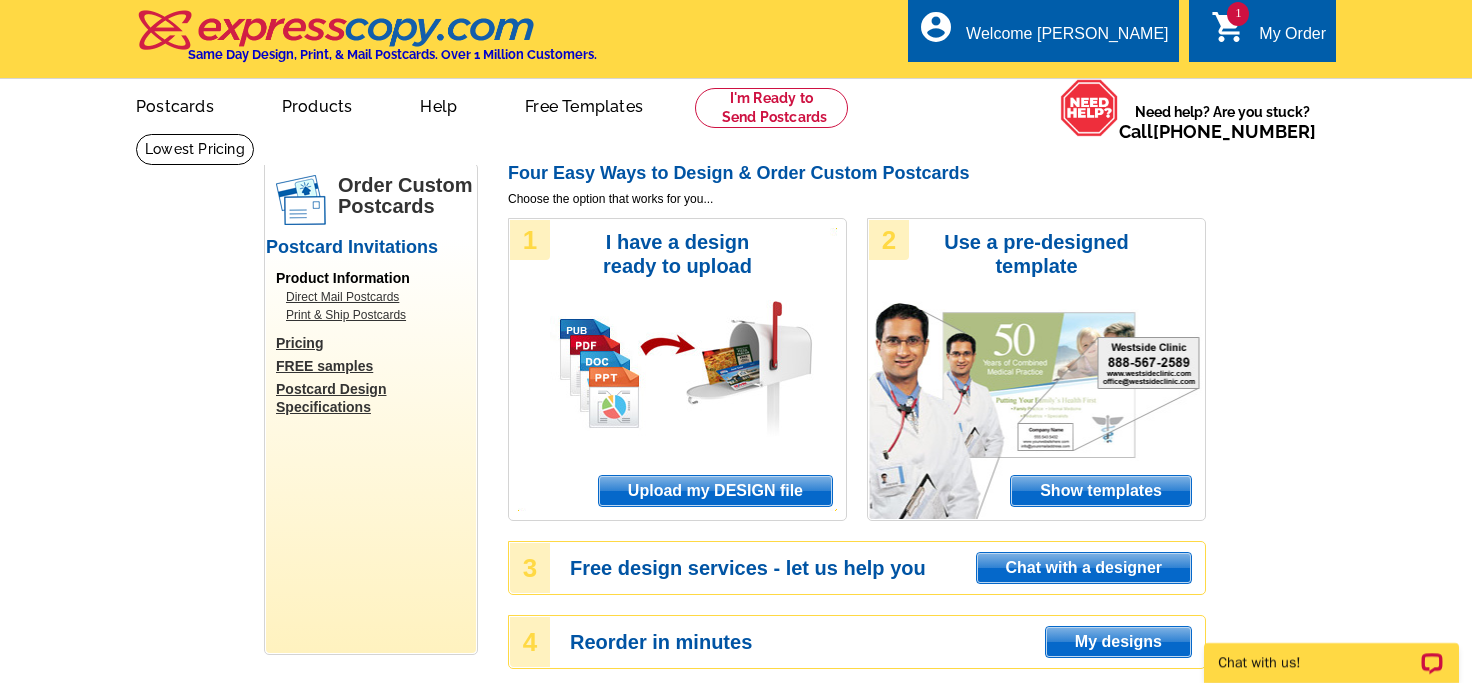 click on "Pricing" at bounding box center [376, 343] 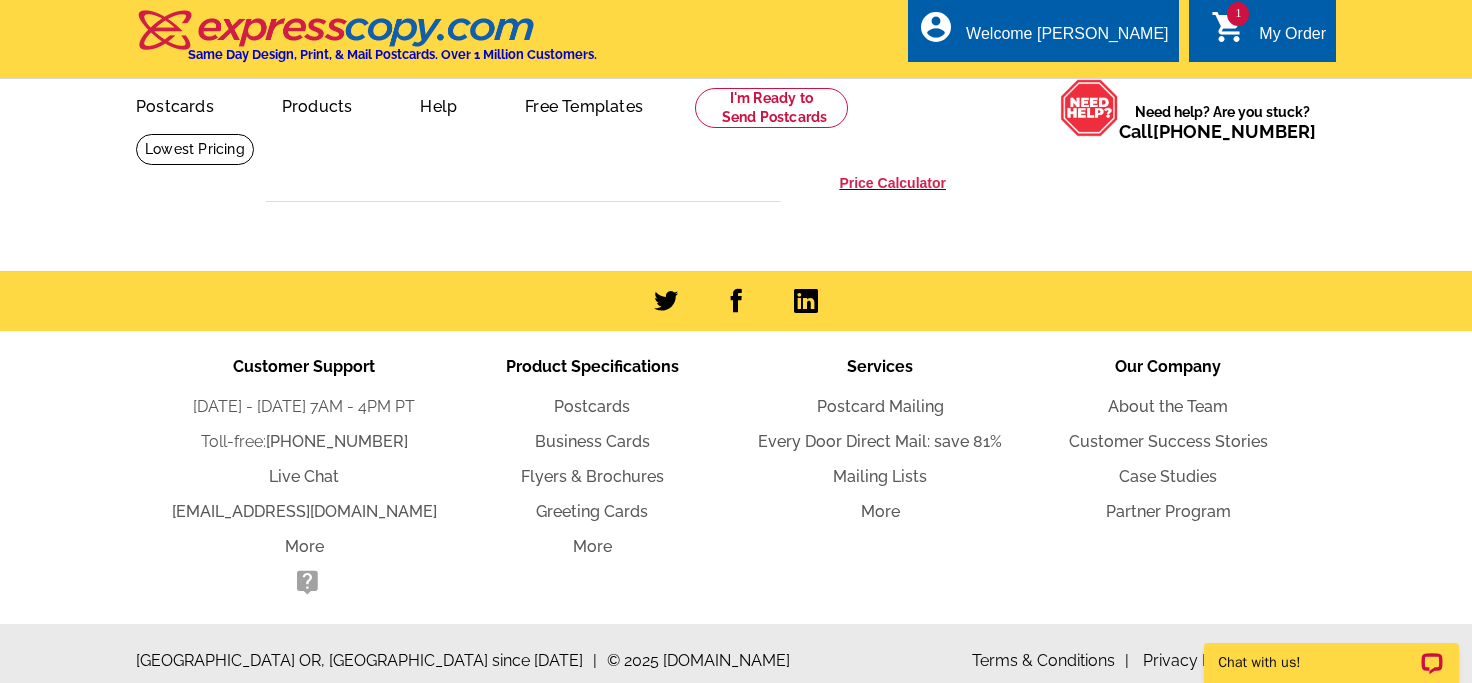 scroll, scrollTop: 0, scrollLeft: 0, axis: both 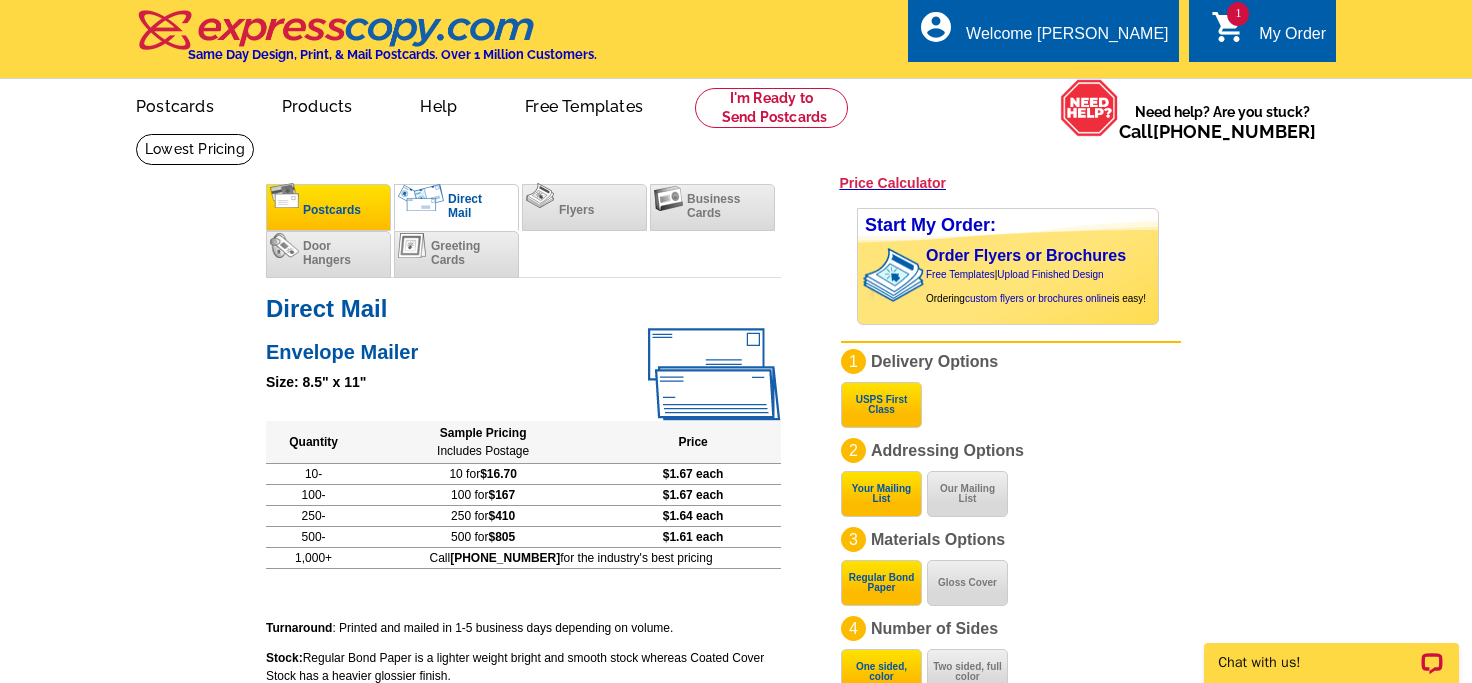 click on "Postcards" at bounding box center (328, 207) 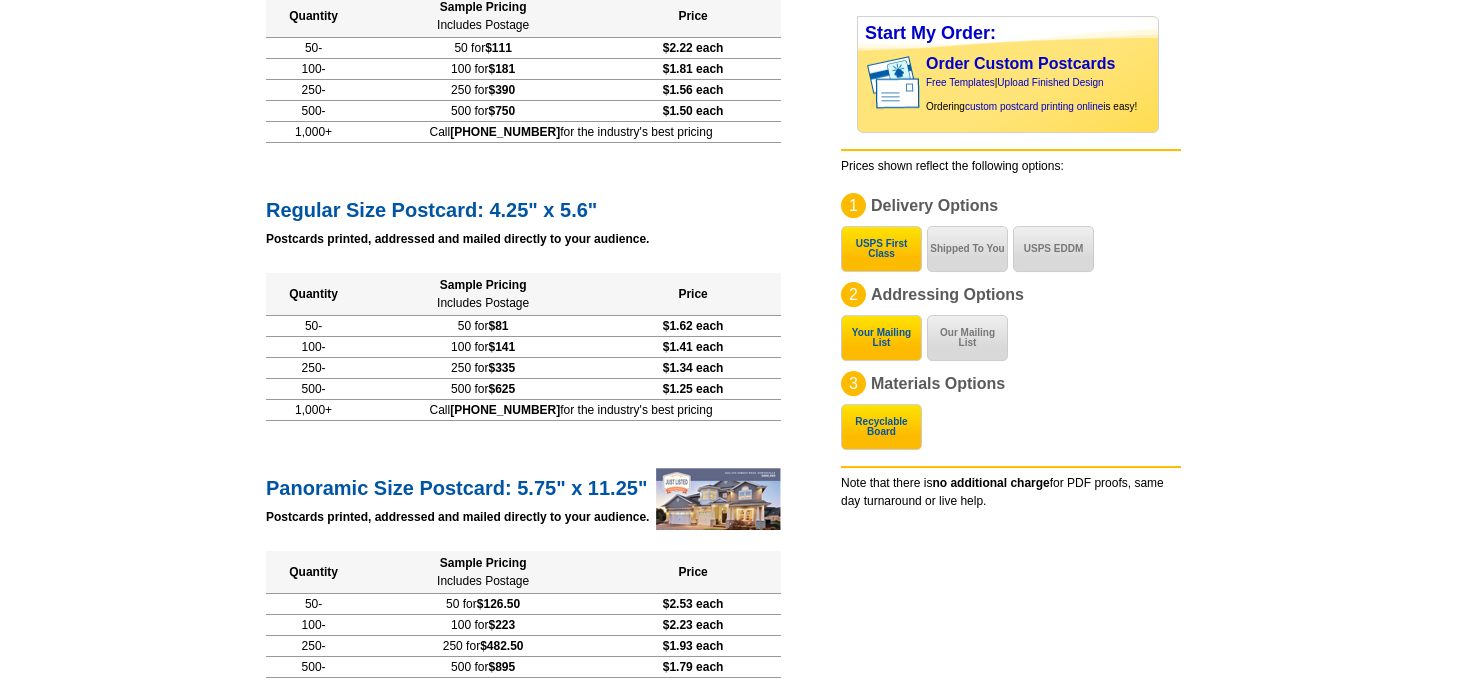 scroll, scrollTop: 441, scrollLeft: 0, axis: vertical 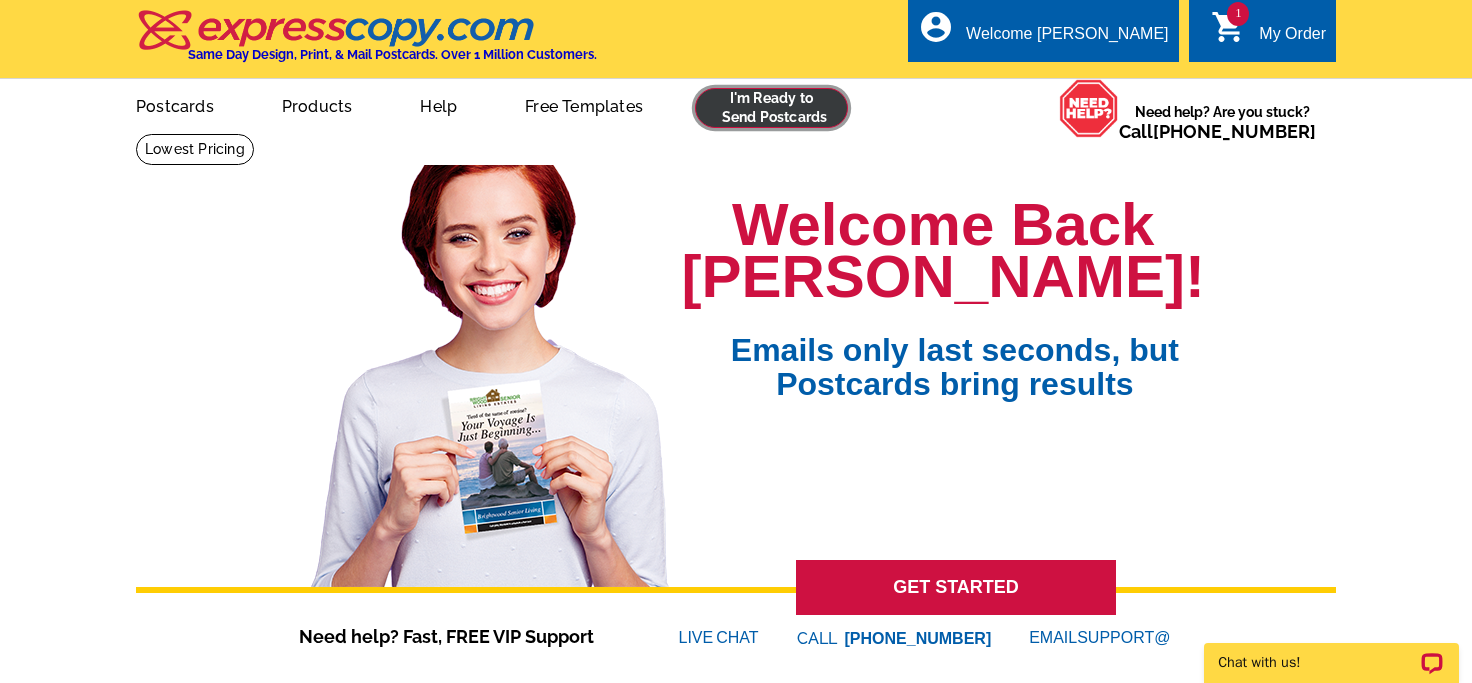 click at bounding box center (771, 108) 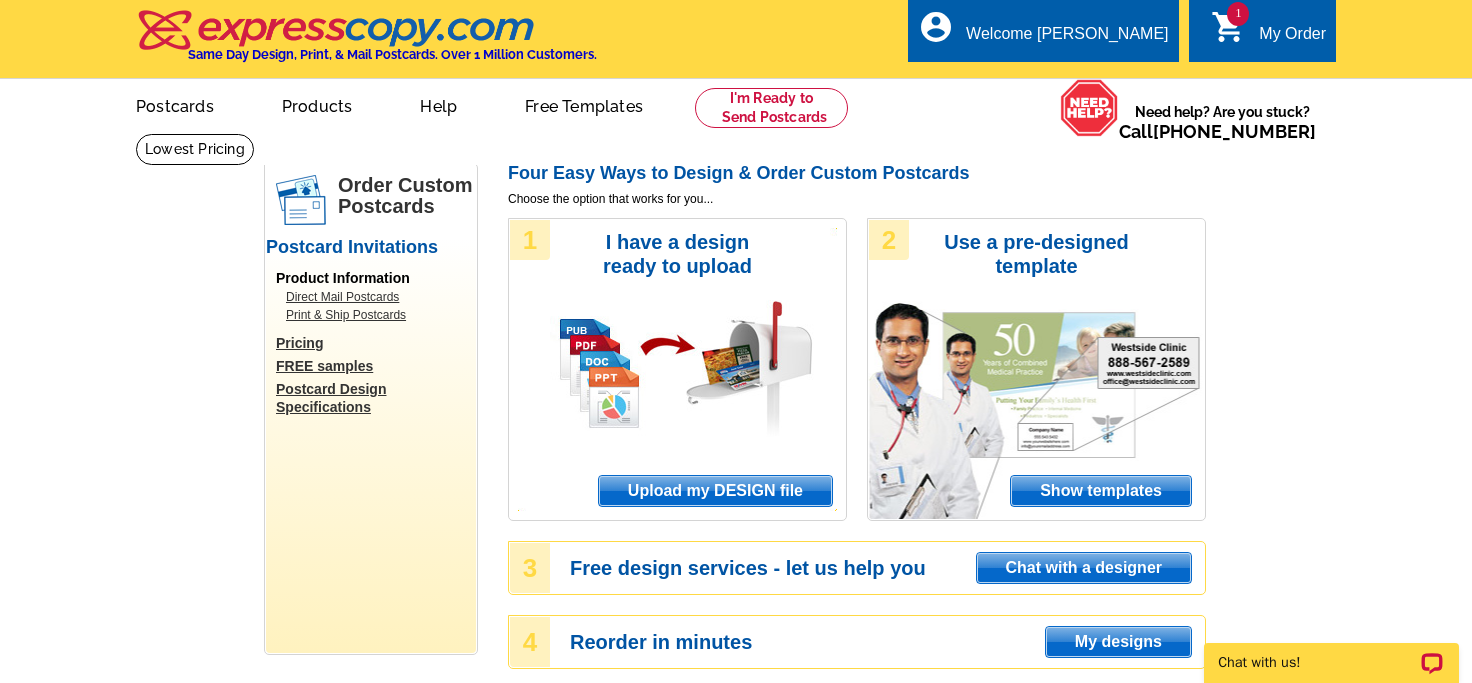 scroll, scrollTop: 0, scrollLeft: 0, axis: both 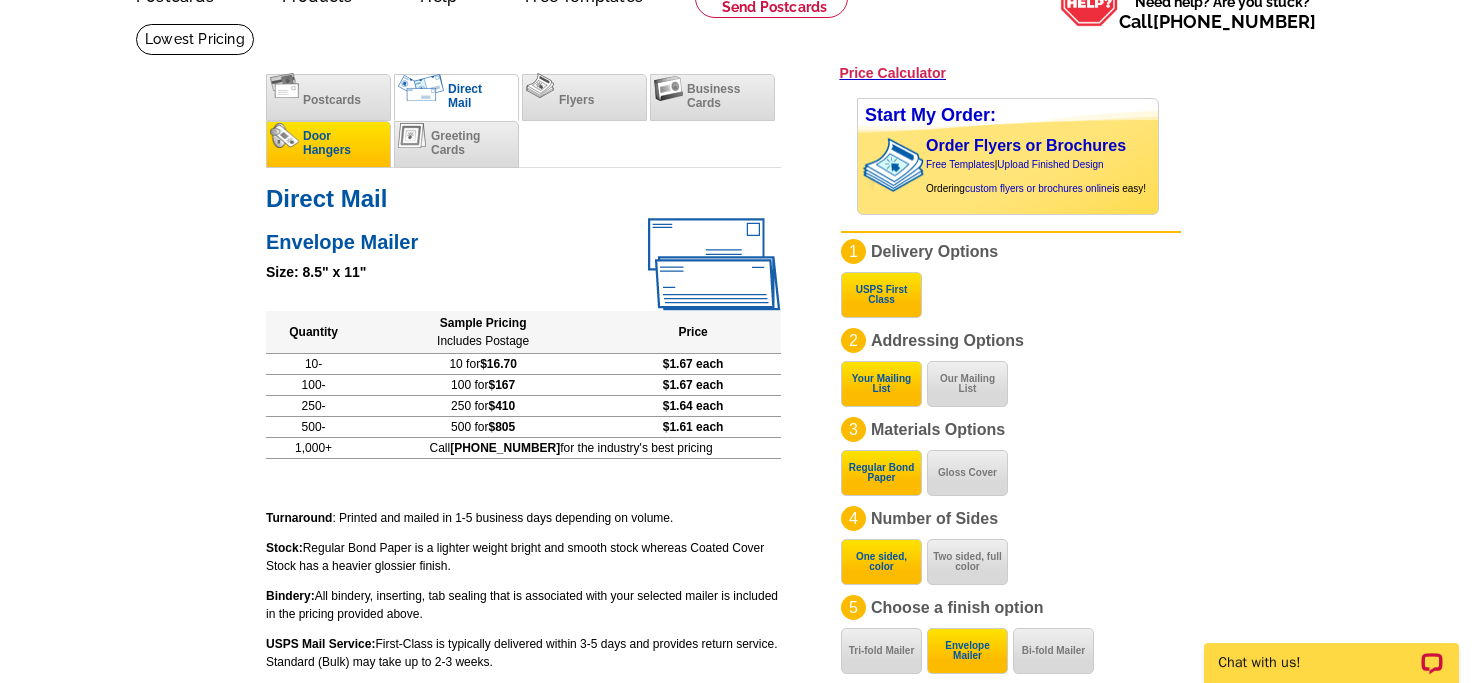 click on "Door Hangers" at bounding box center [327, 143] 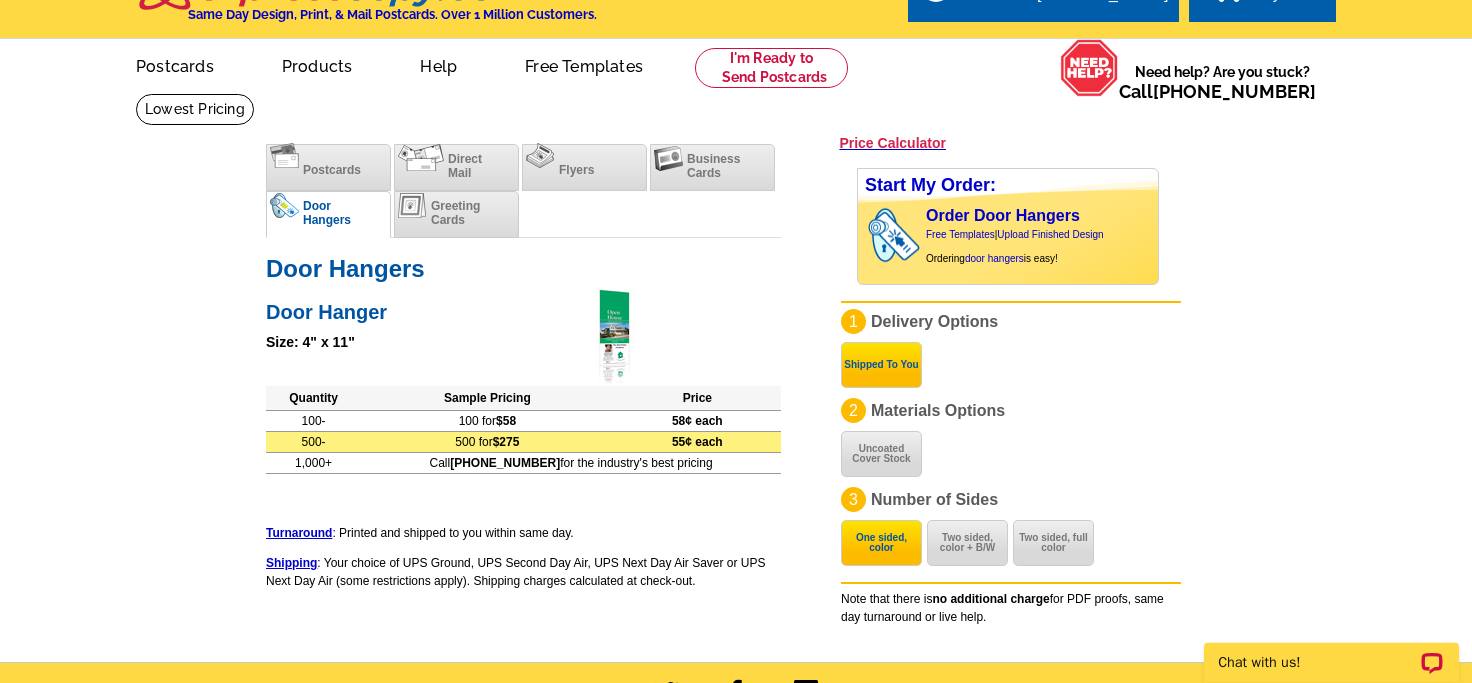 scroll, scrollTop: 0, scrollLeft: 0, axis: both 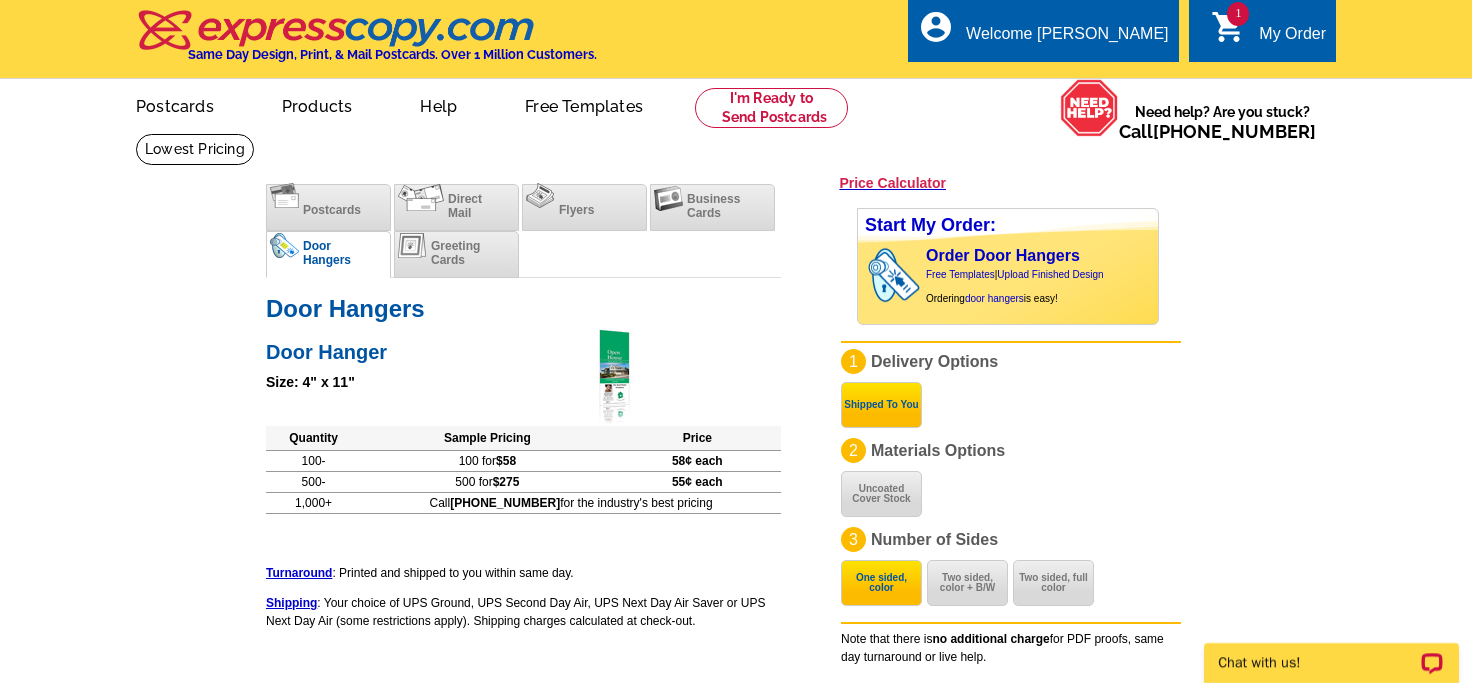 click on "My Order" at bounding box center (1292, 39) 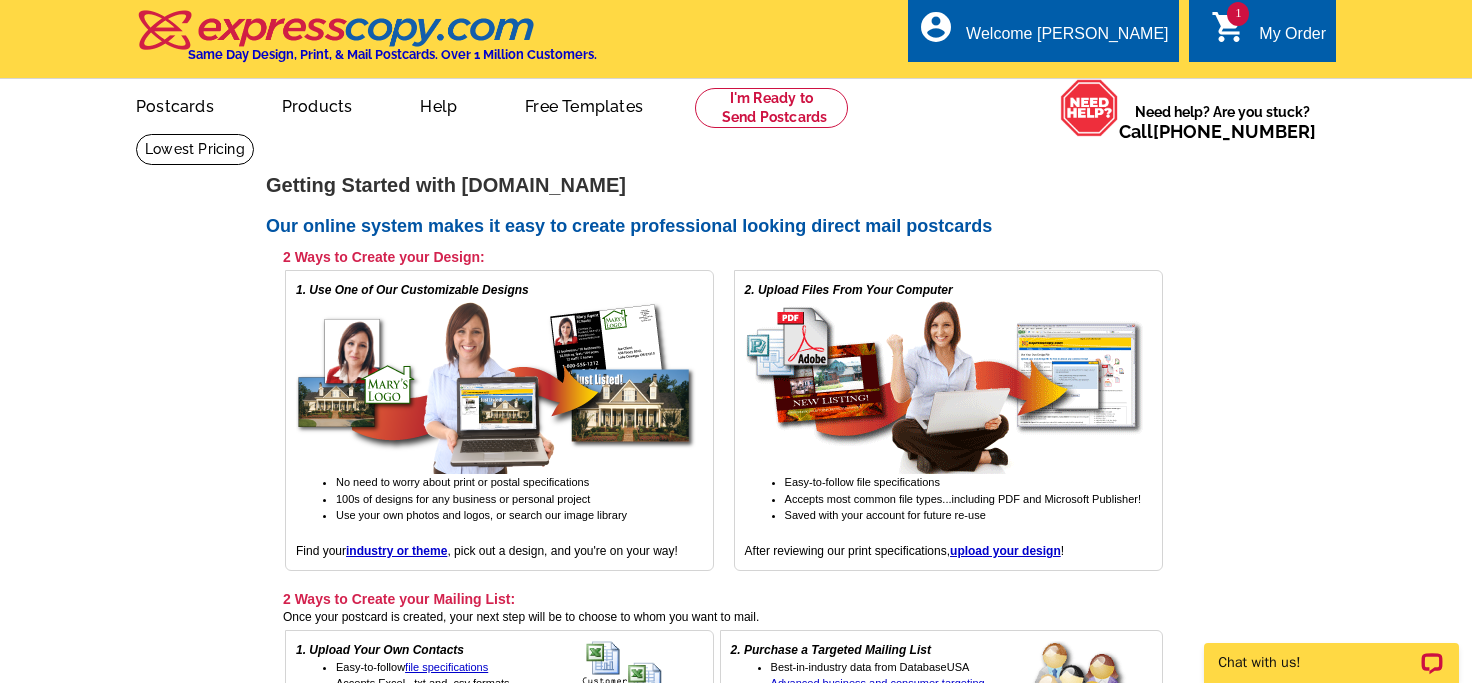 scroll, scrollTop: 0, scrollLeft: 0, axis: both 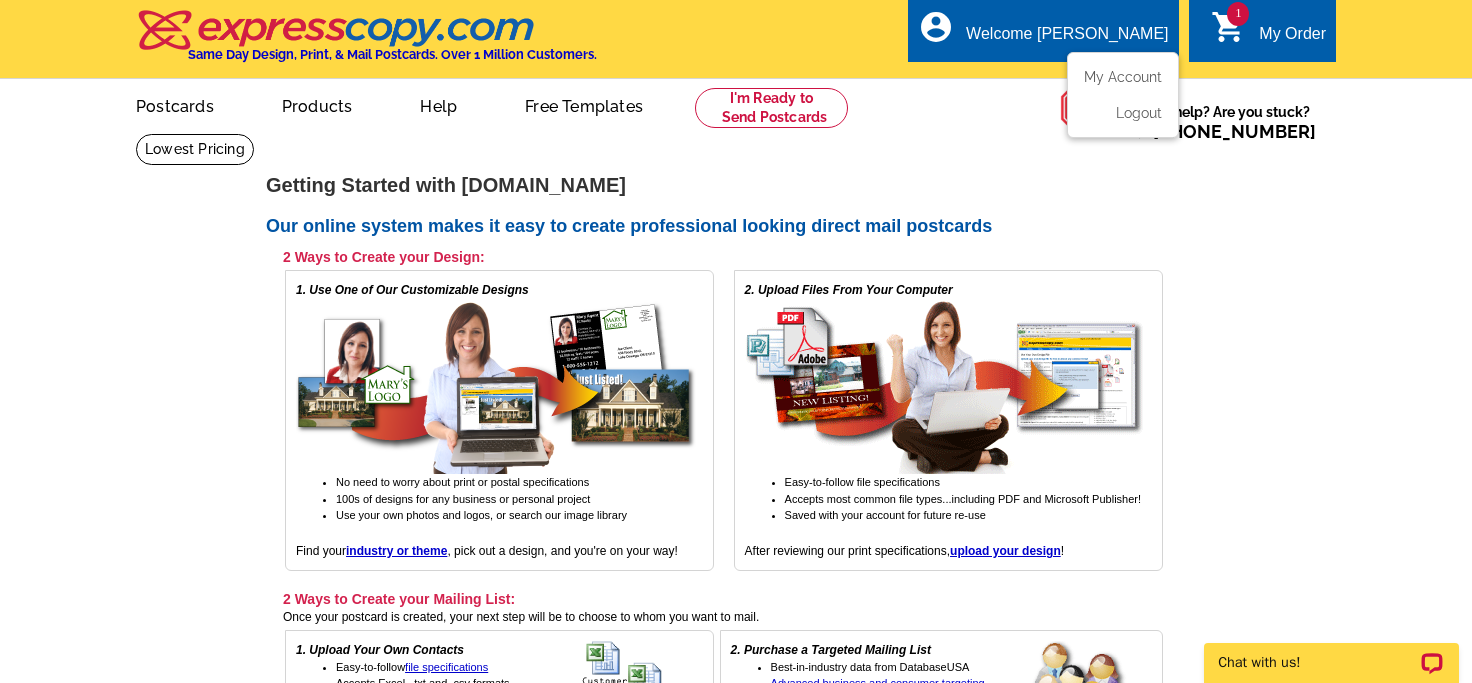 click on "Welcome [PERSON_NAME]" at bounding box center [1067, 39] 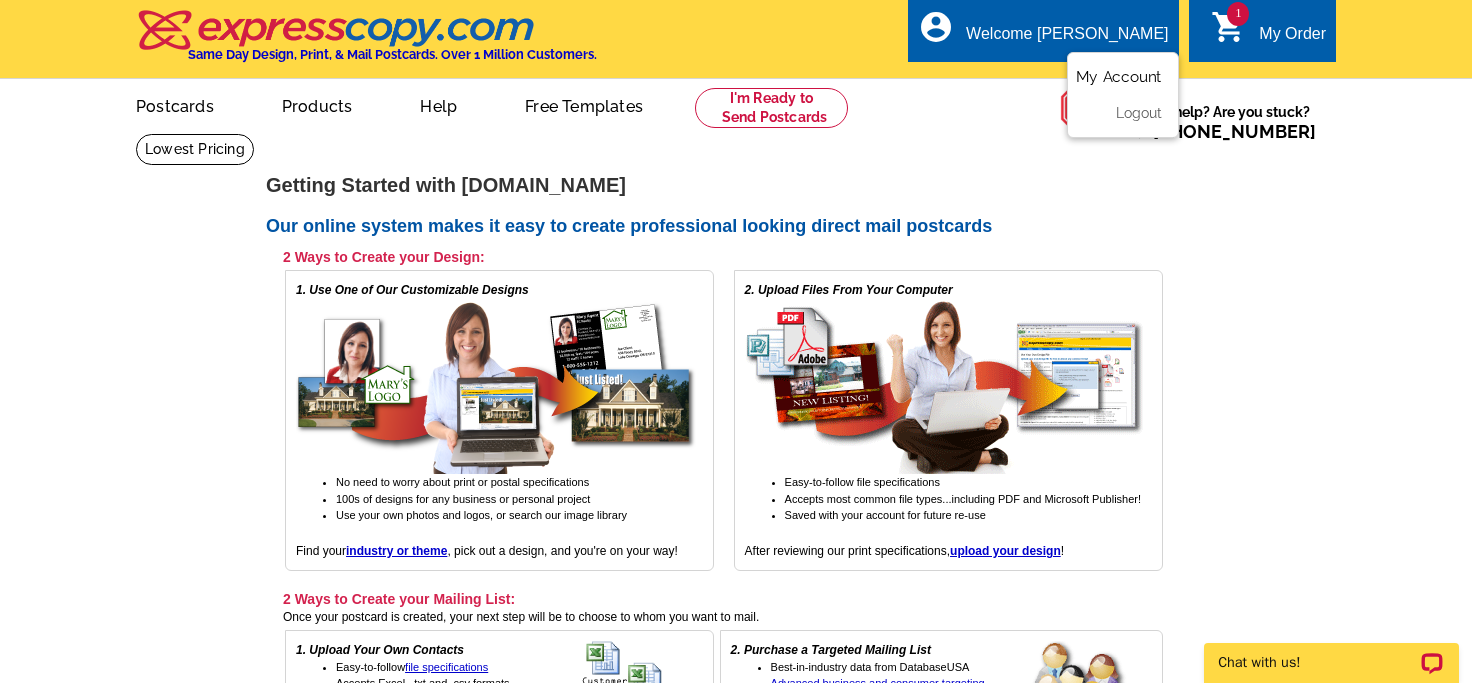 click on "My Account" at bounding box center (1119, 77) 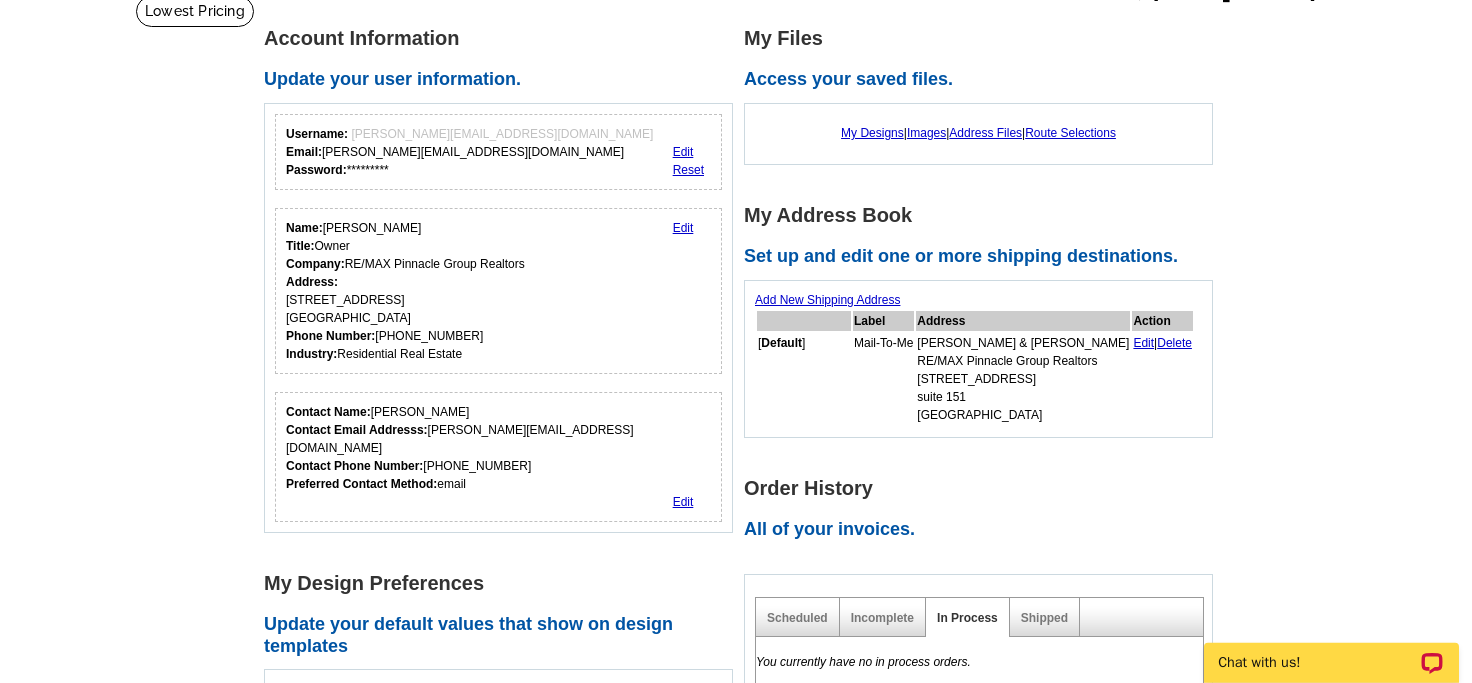 scroll, scrollTop: 110, scrollLeft: 0, axis: vertical 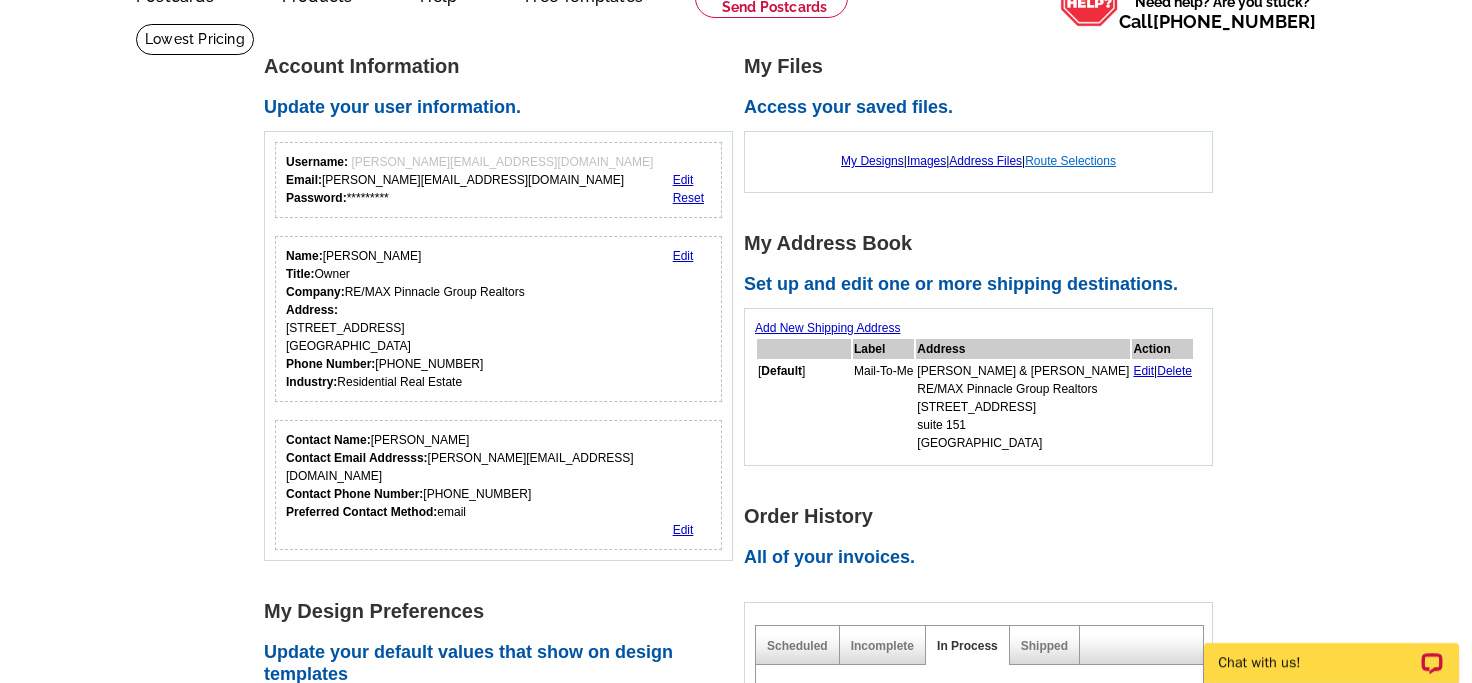 click on "Route Selections" at bounding box center [1070, 161] 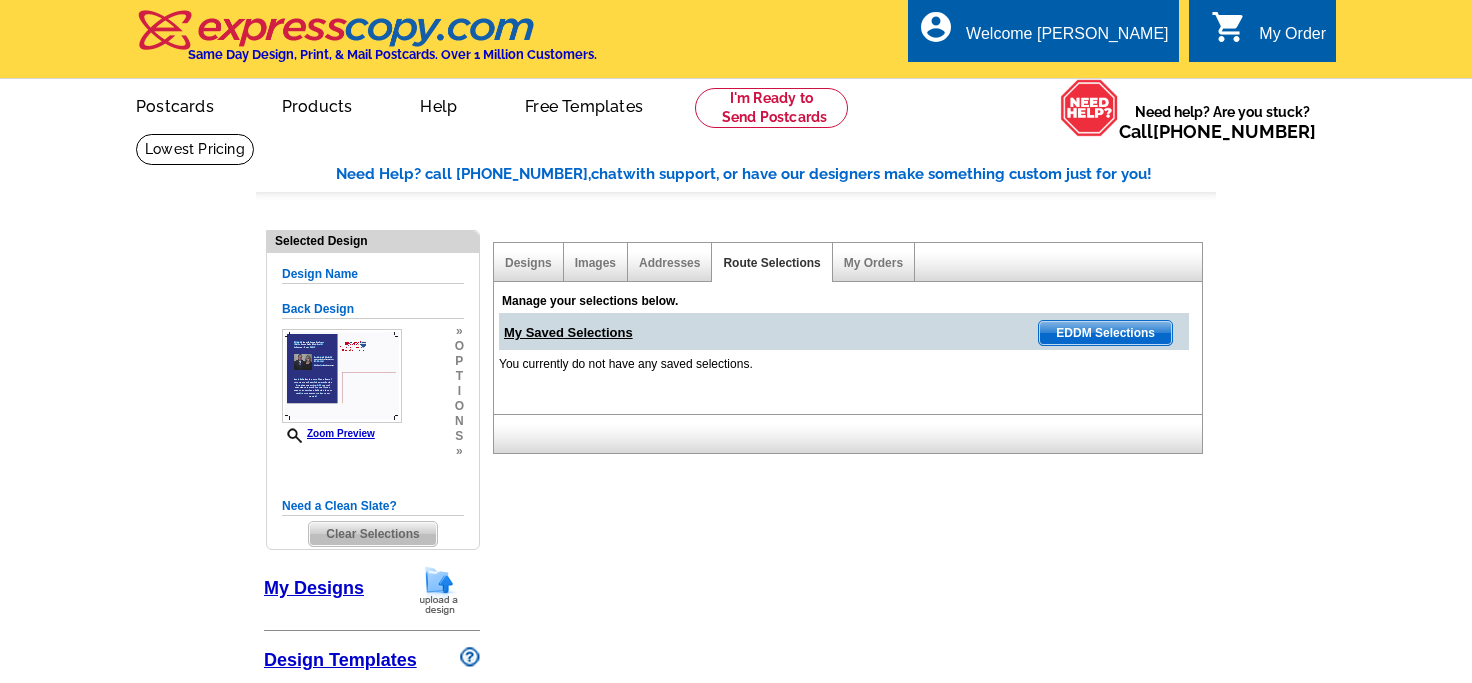 select on "785" 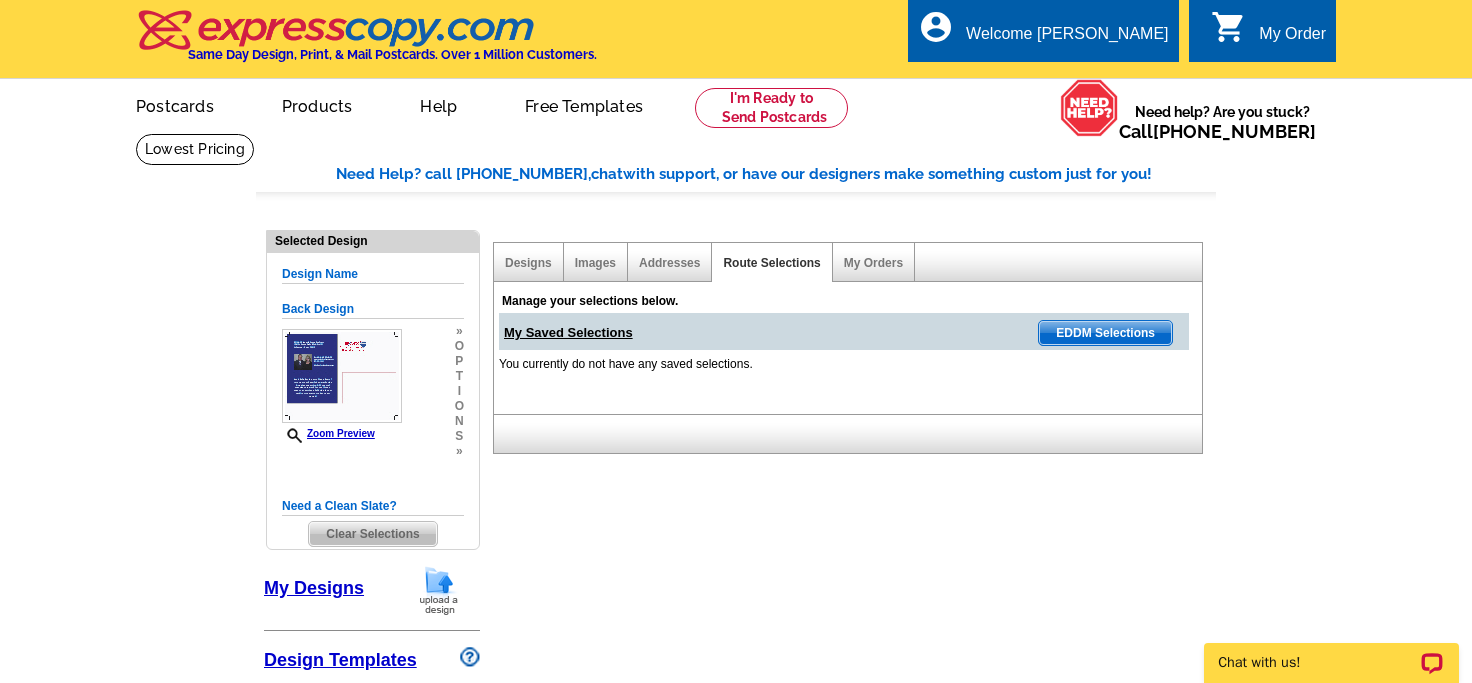 scroll, scrollTop: 0, scrollLeft: 0, axis: both 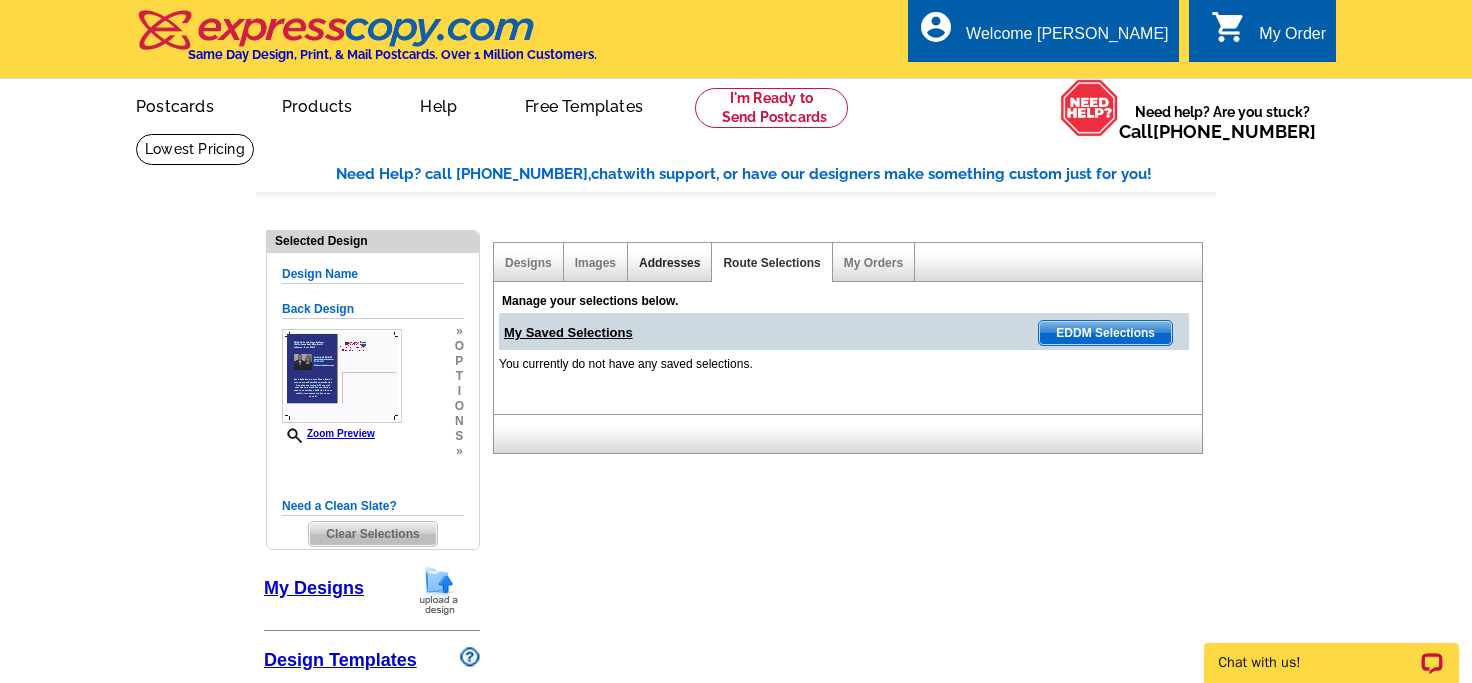 click on "Addresses" at bounding box center (669, 263) 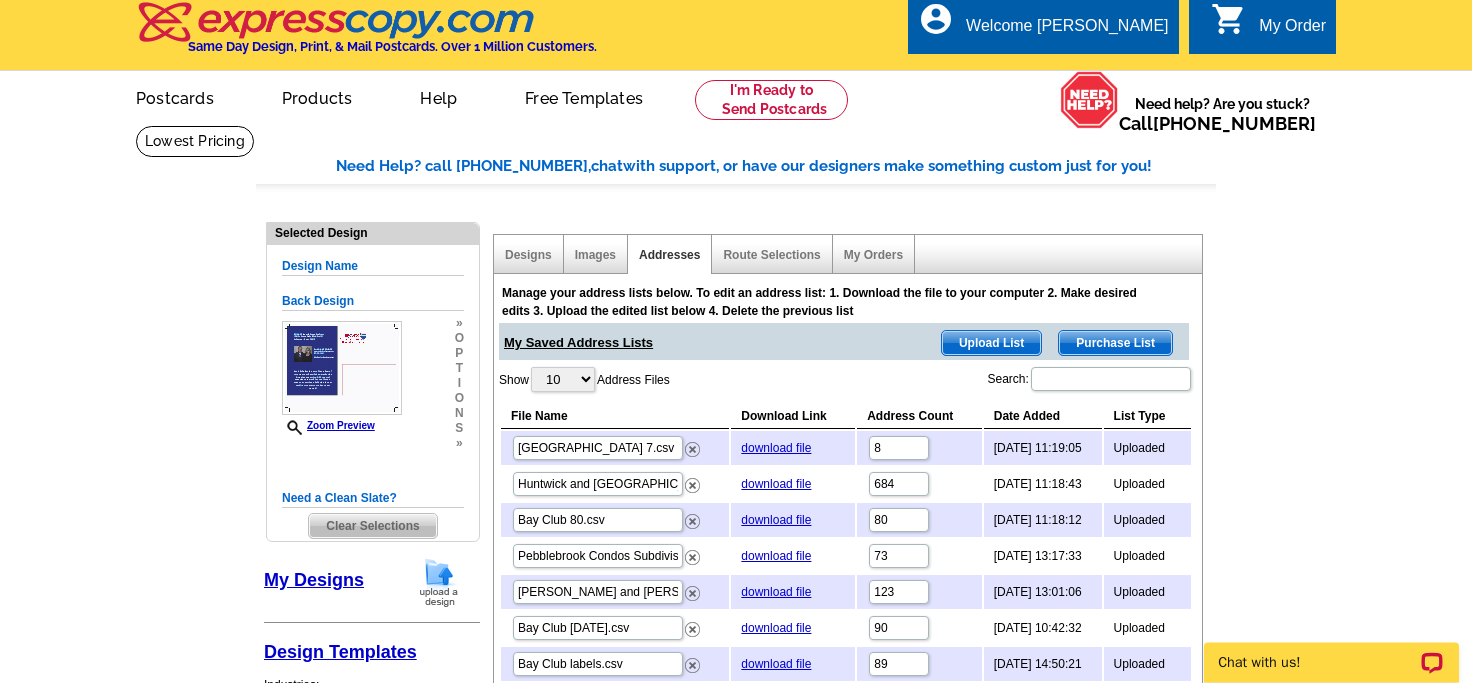 scroll, scrollTop: 0, scrollLeft: 0, axis: both 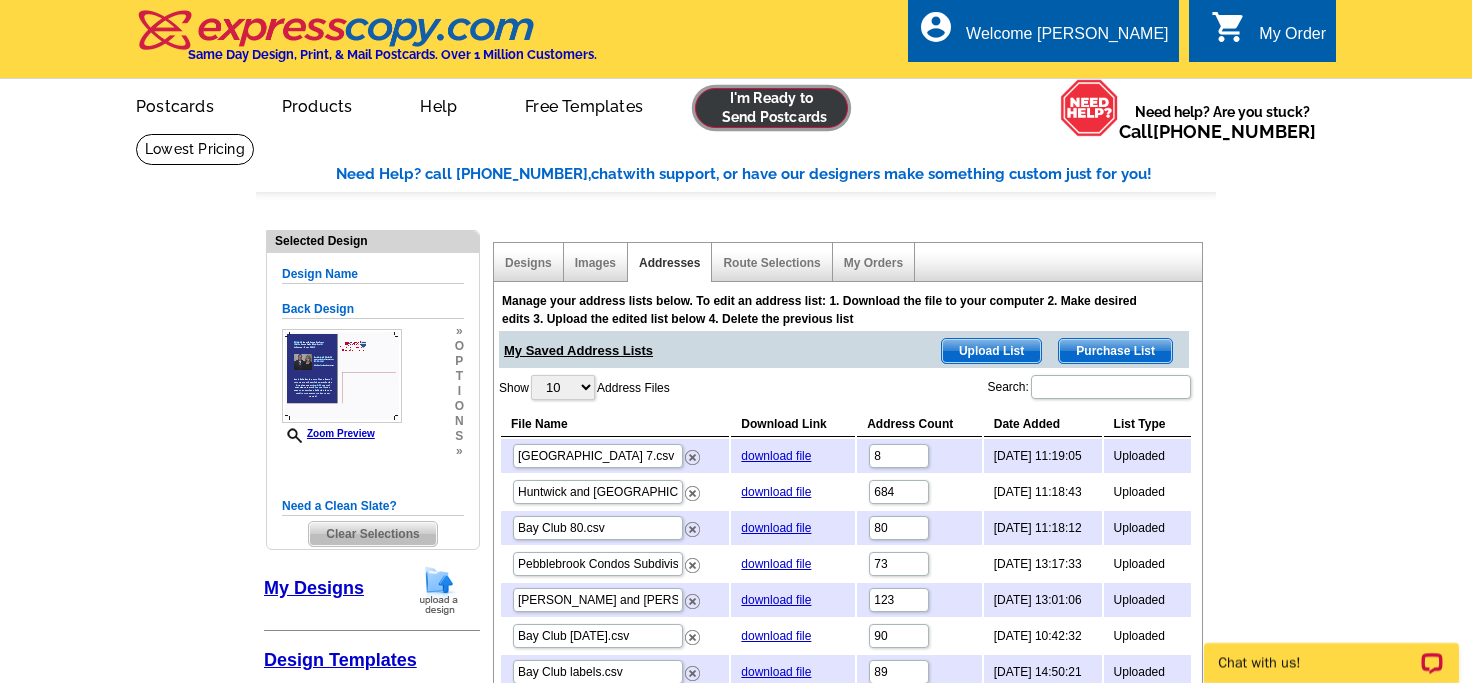click at bounding box center [771, 108] 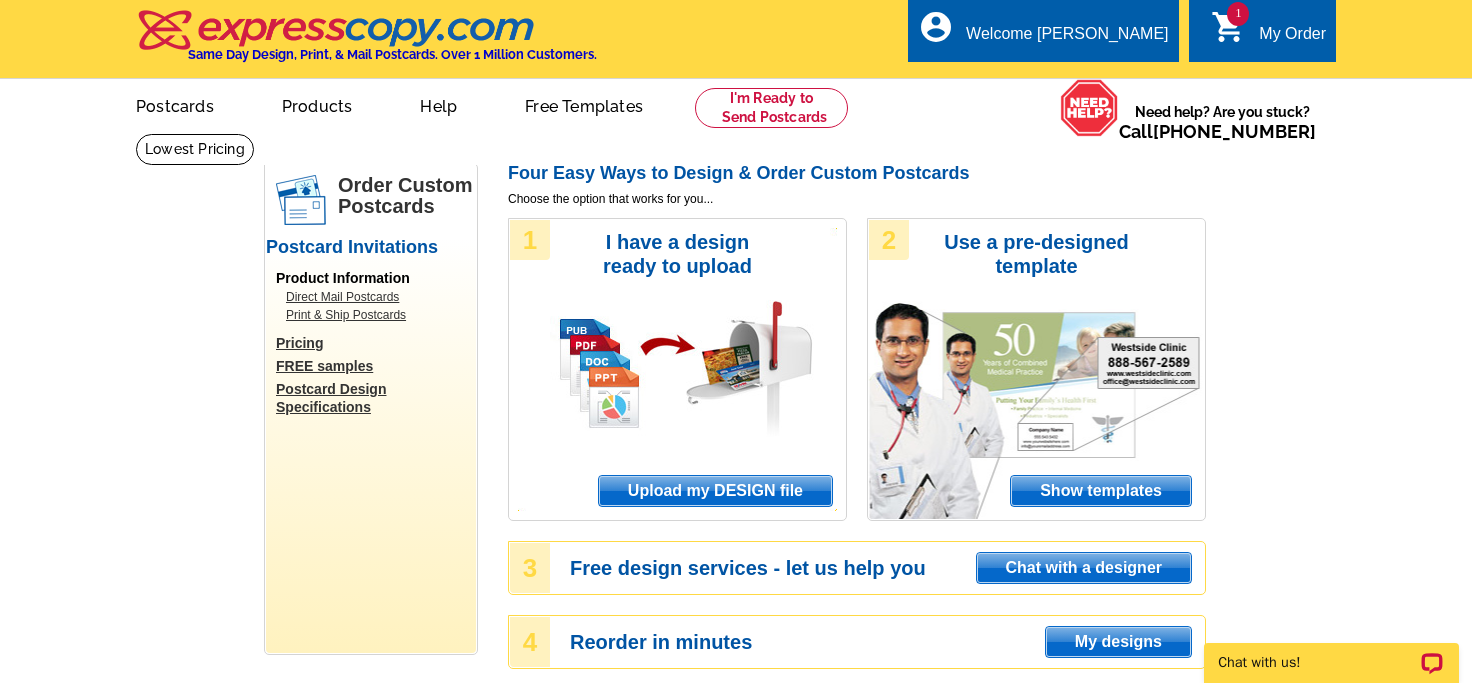 scroll, scrollTop: 0, scrollLeft: 0, axis: both 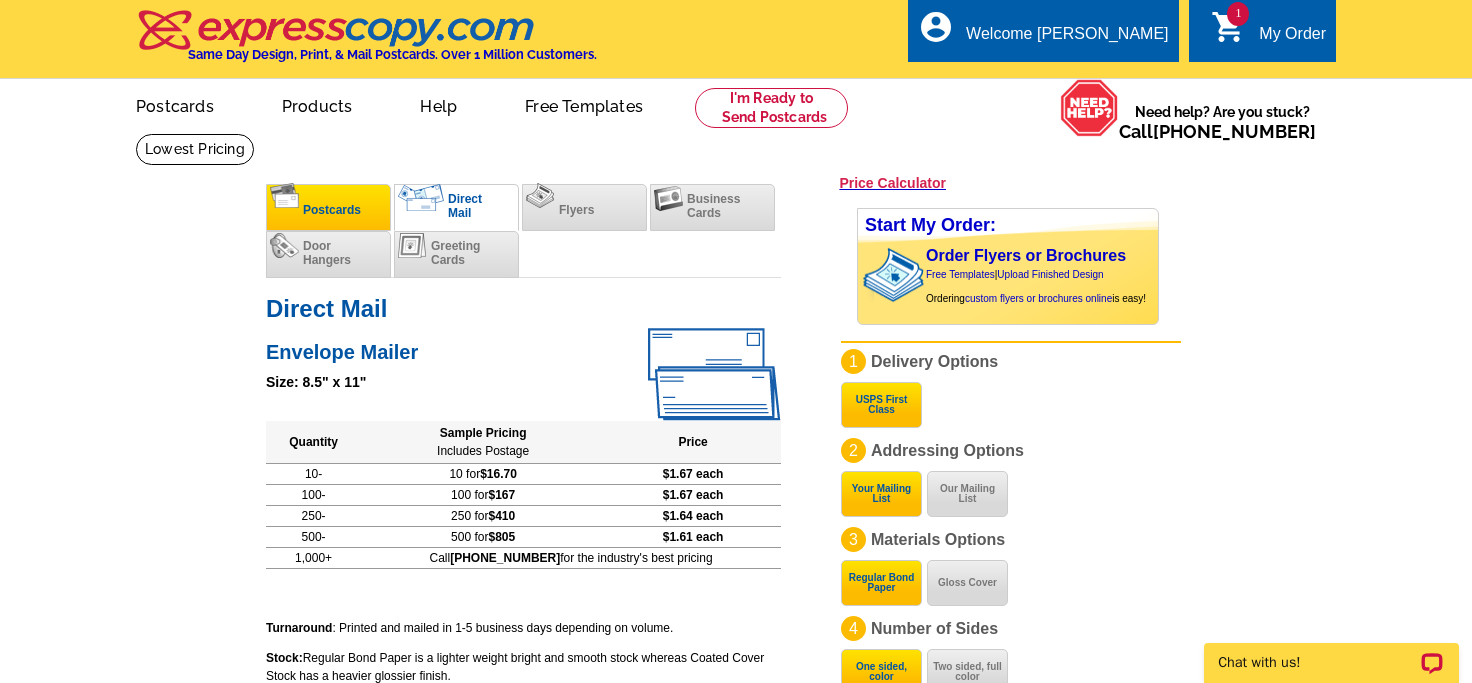 click on "Postcards" at bounding box center (332, 210) 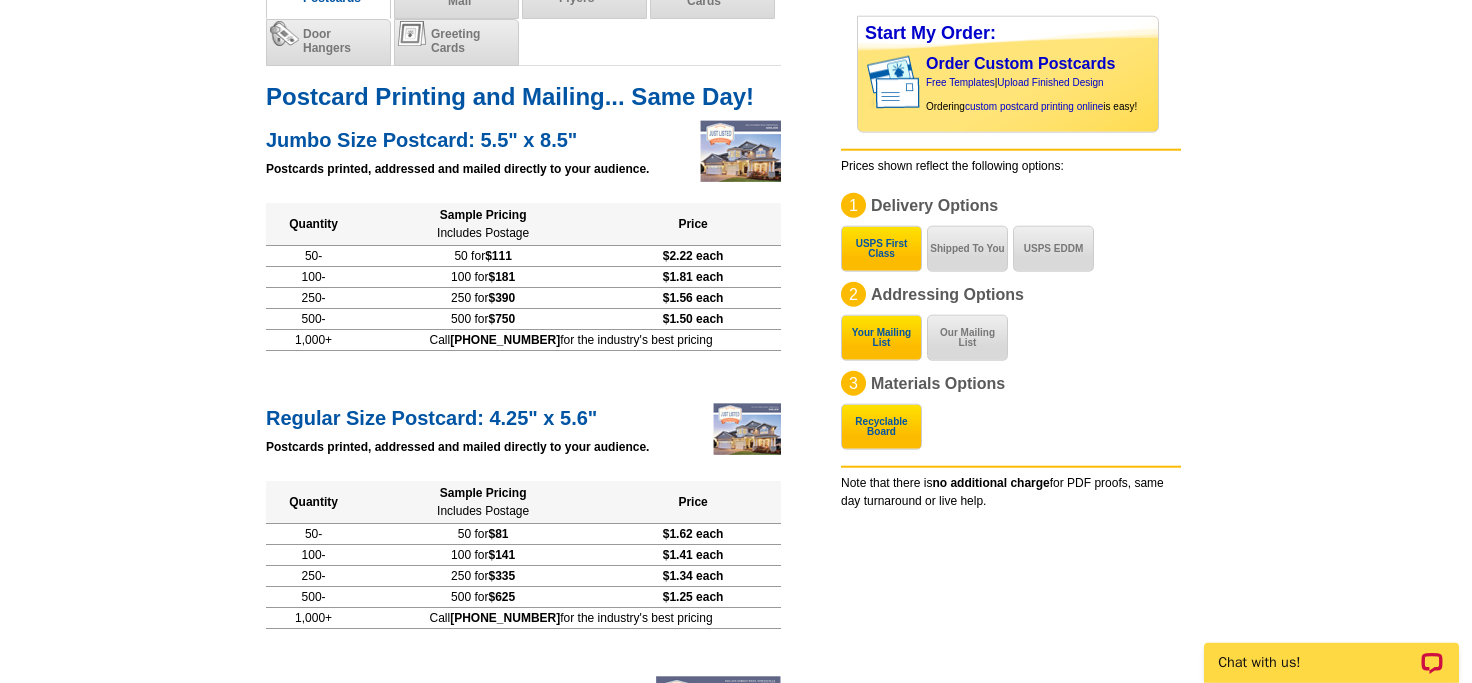scroll, scrollTop: 220, scrollLeft: 0, axis: vertical 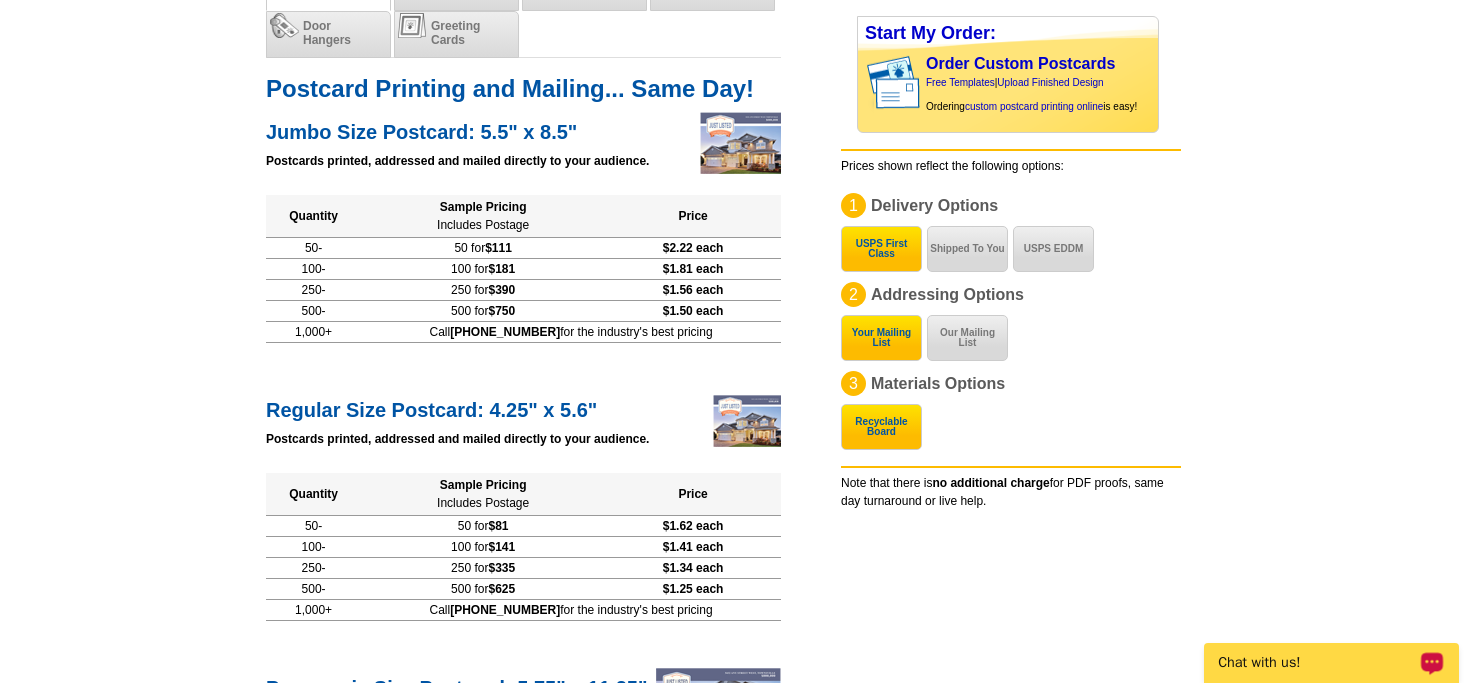 click on "Chat with us!" at bounding box center [1318, 663] 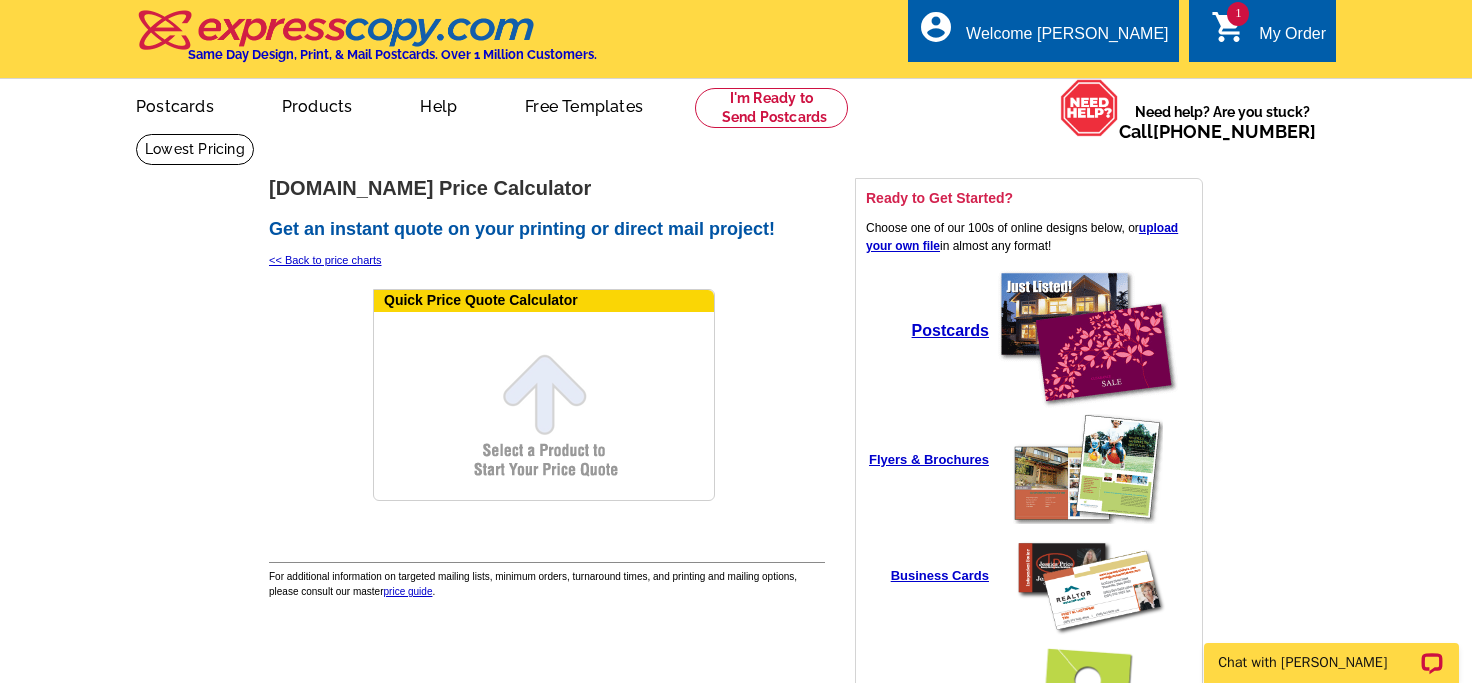 scroll, scrollTop: 0, scrollLeft: 0, axis: both 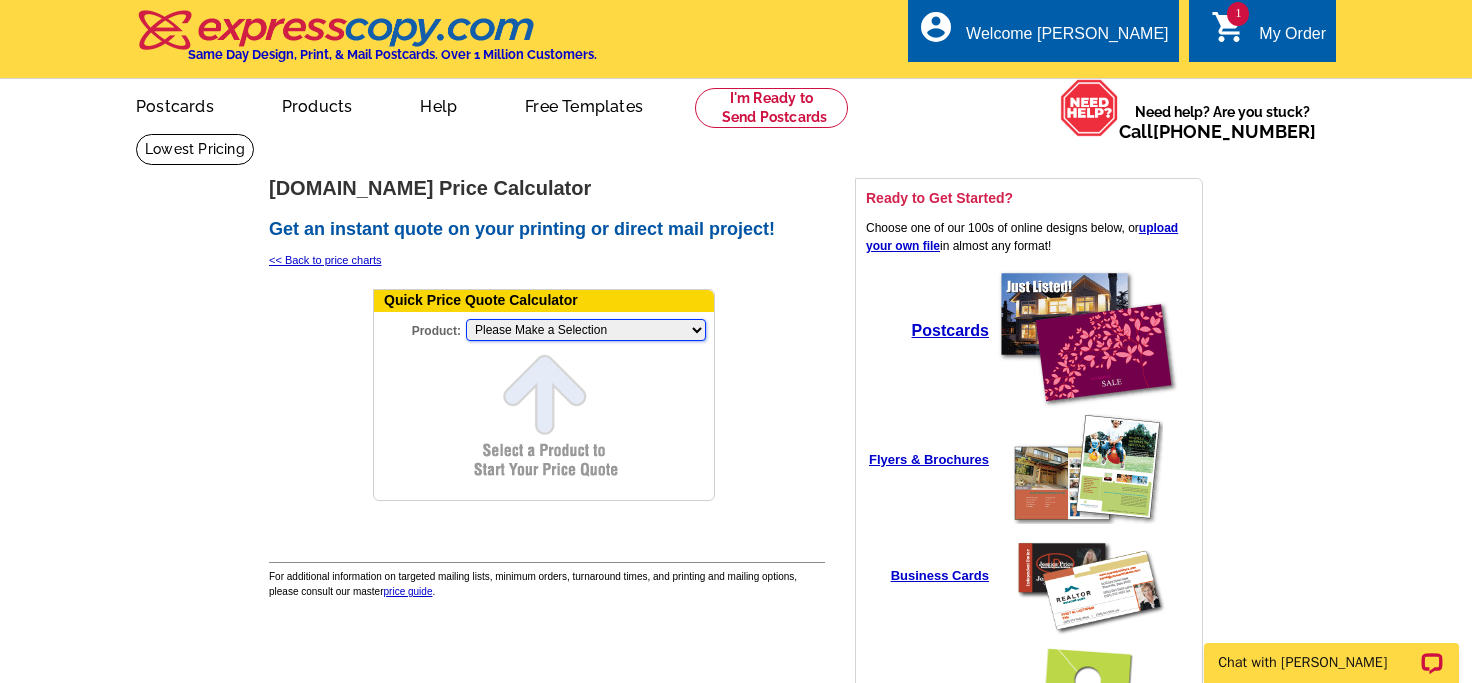 click on "Please Make a Selection Jumbo Postcard (5.5" x 8.5") Regular Postcard (4.25" x 5.6") Panoramic Postcard (5.75" x 11.25") Giant Postcard (8.5" x 11") EDDM Postcard (6.125" x 8.25") Business Card (3.5" x 2") Letter Flyer (8.5" x 11") Tabloid Flyer (11" x 17") Greeting Card (4.5" x 6") Greeting Card - Large (8.5" x 5.5") Door Hanger (4" x 11")" at bounding box center (586, 330) 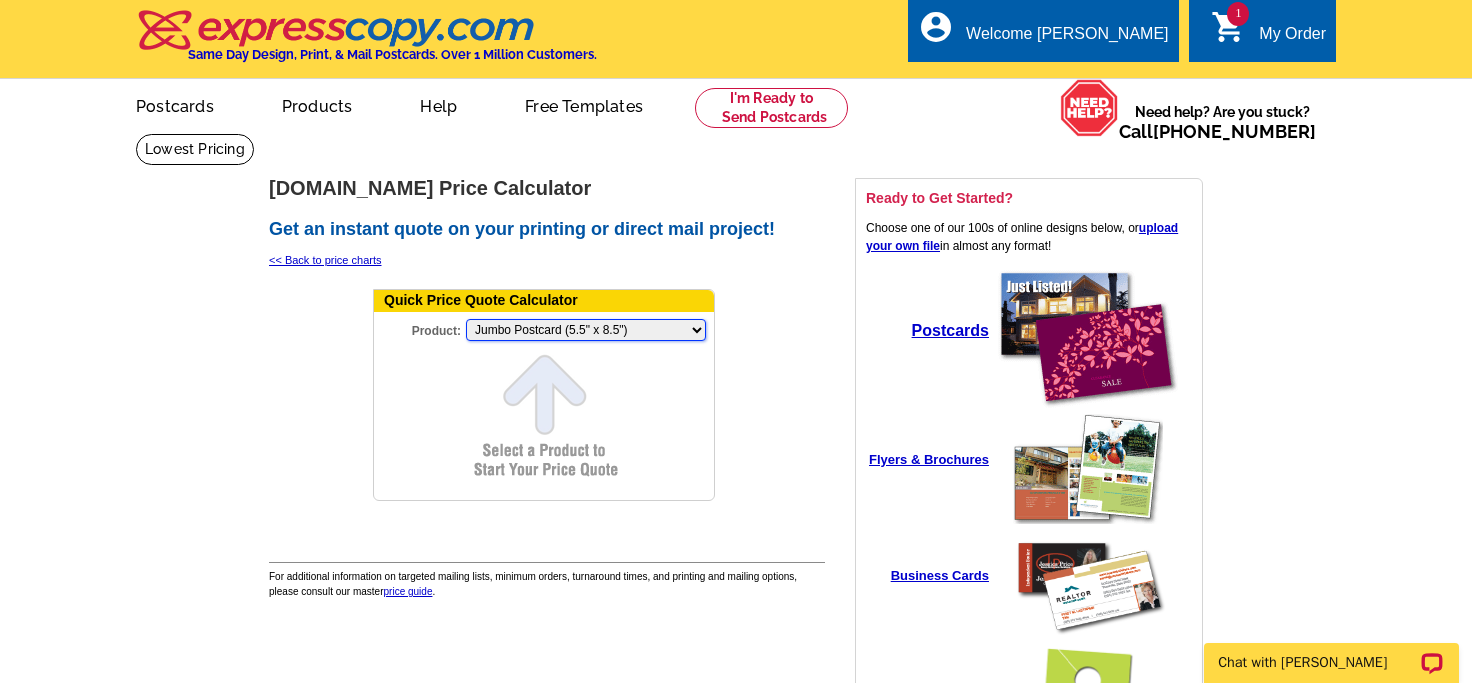 click on "Jumbo Postcard (5.5" x 8.5")" at bounding box center [0, 0] 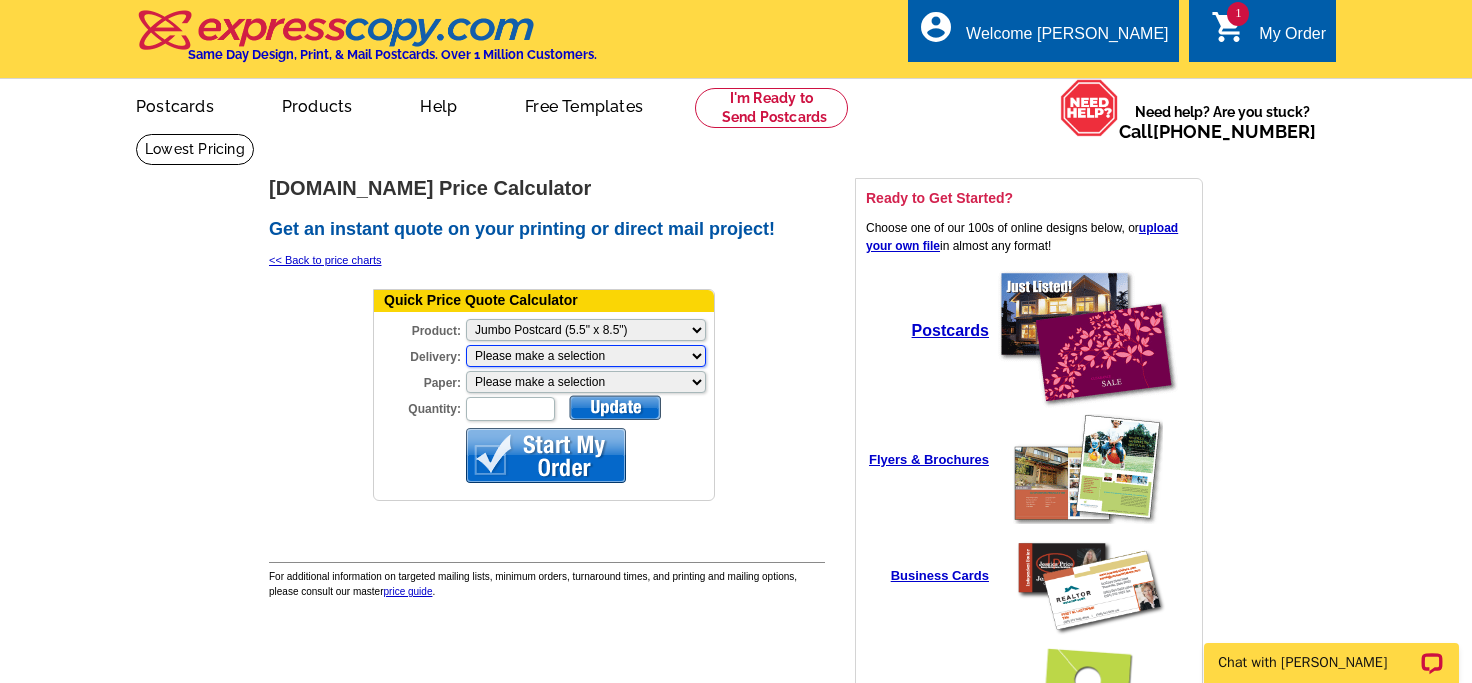 click on "Please make a selection Print + Address+USPS First Class Print-Only+Shipped To You Print + Address+Shipped To You" at bounding box center (586, 356) 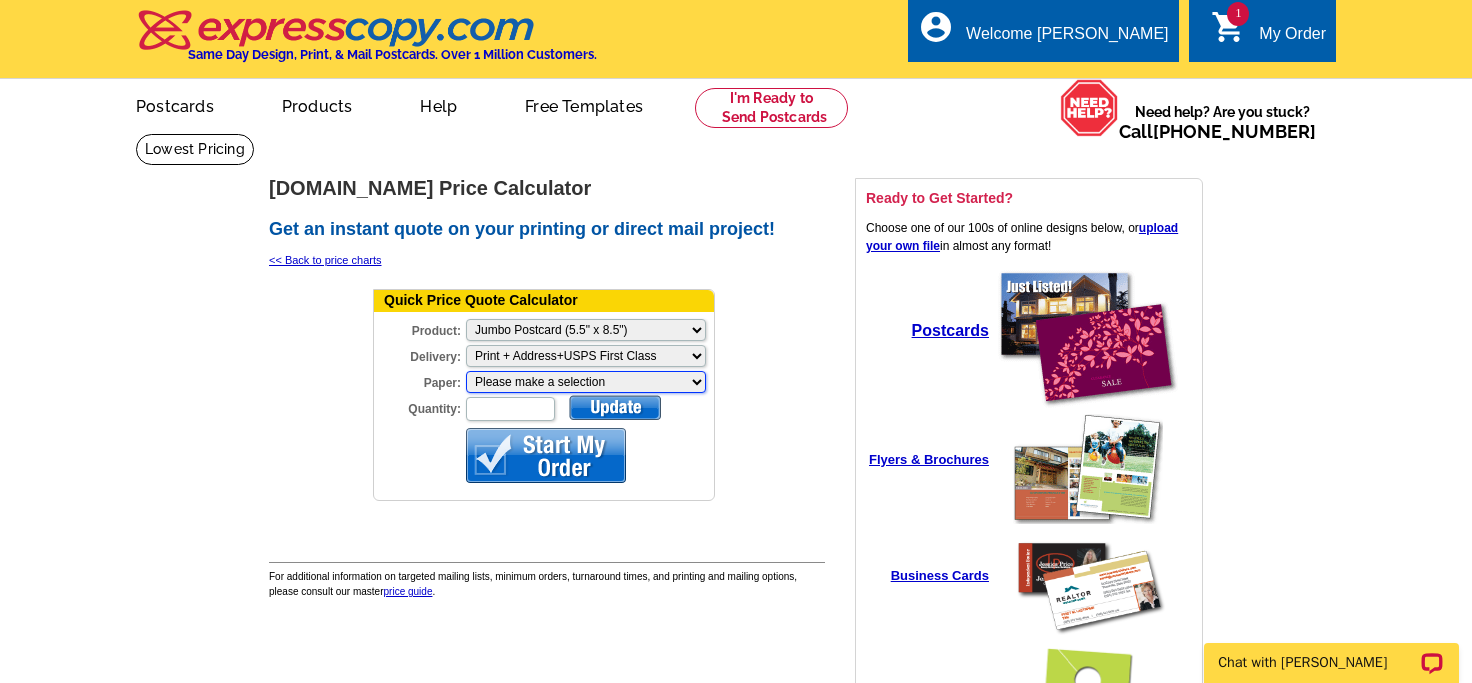 click on "Please make a selection Recyclable Board Magnetic Stock" at bounding box center (586, 382) 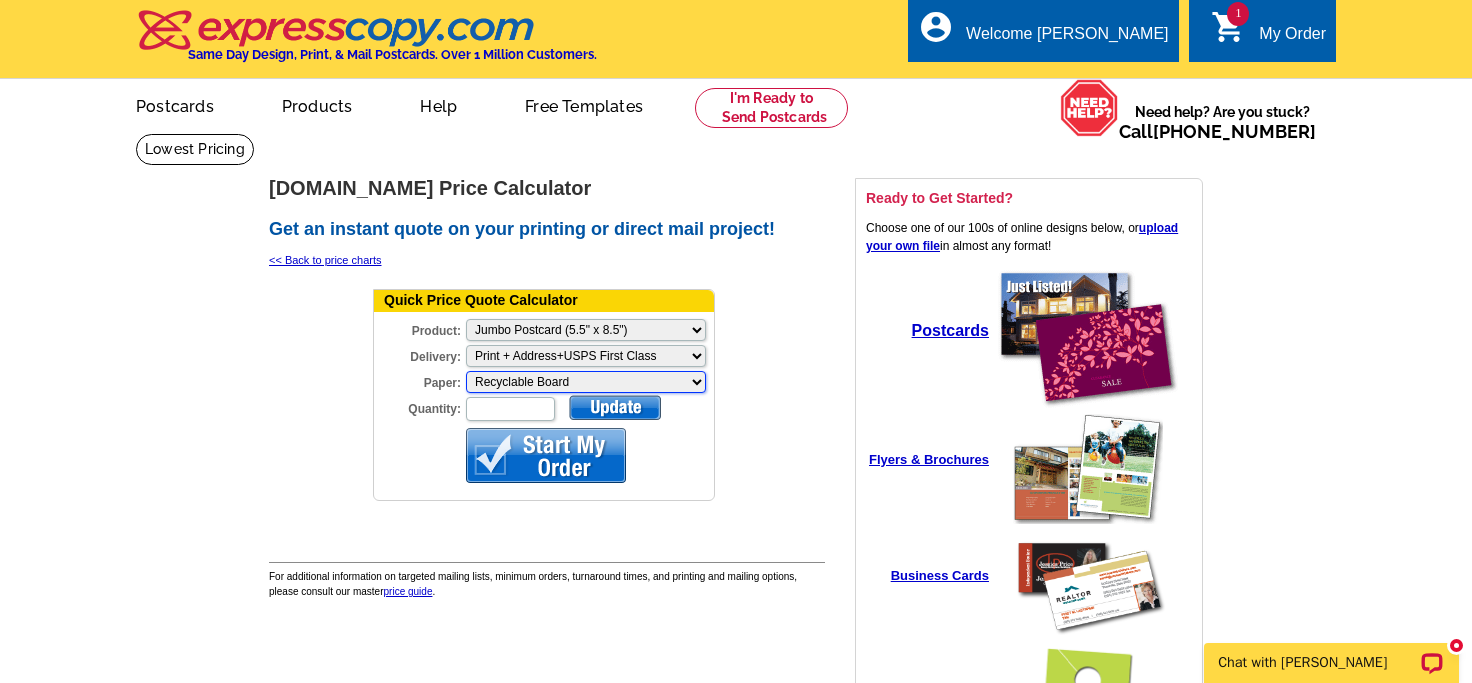 select on "3" 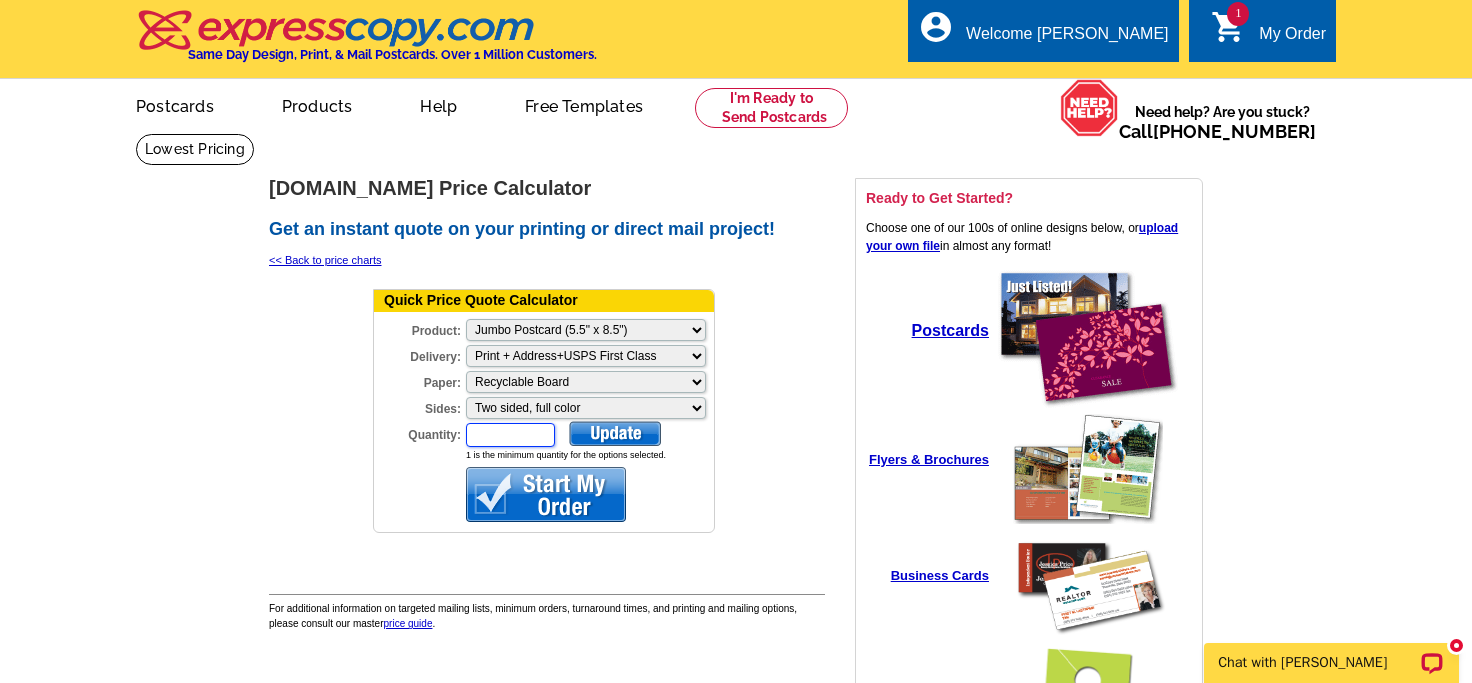 click on "Quantity:" at bounding box center (510, 435) 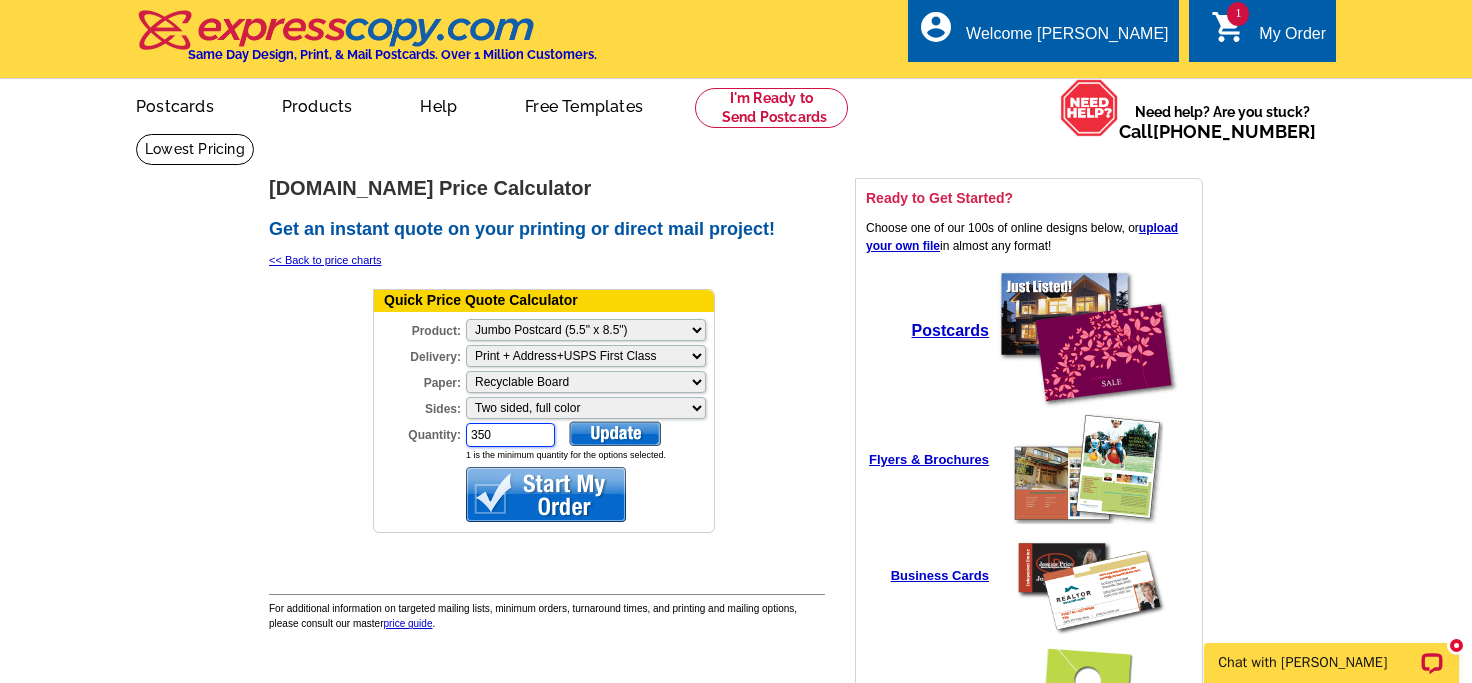 type on "350" 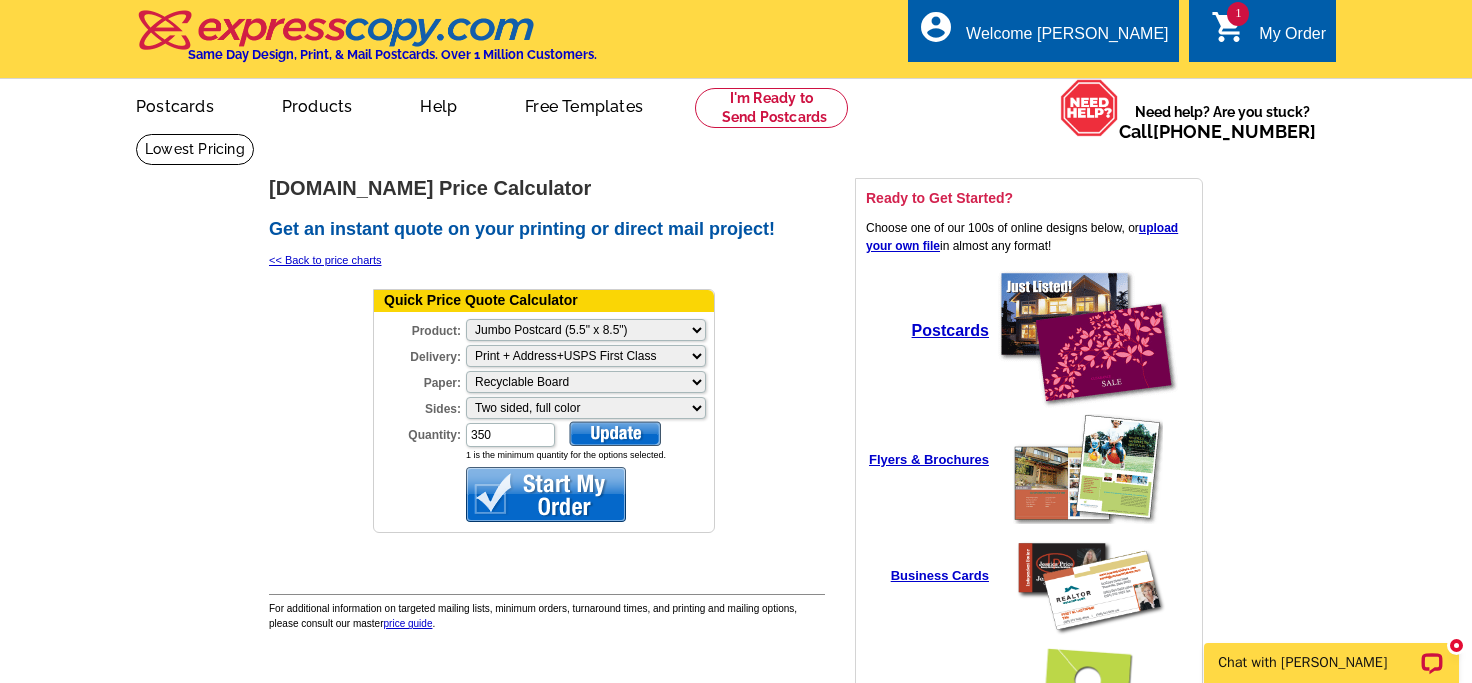 drag, startPoint x: 603, startPoint y: 414, endPoint x: 583, endPoint y: 425, distance: 22.825424 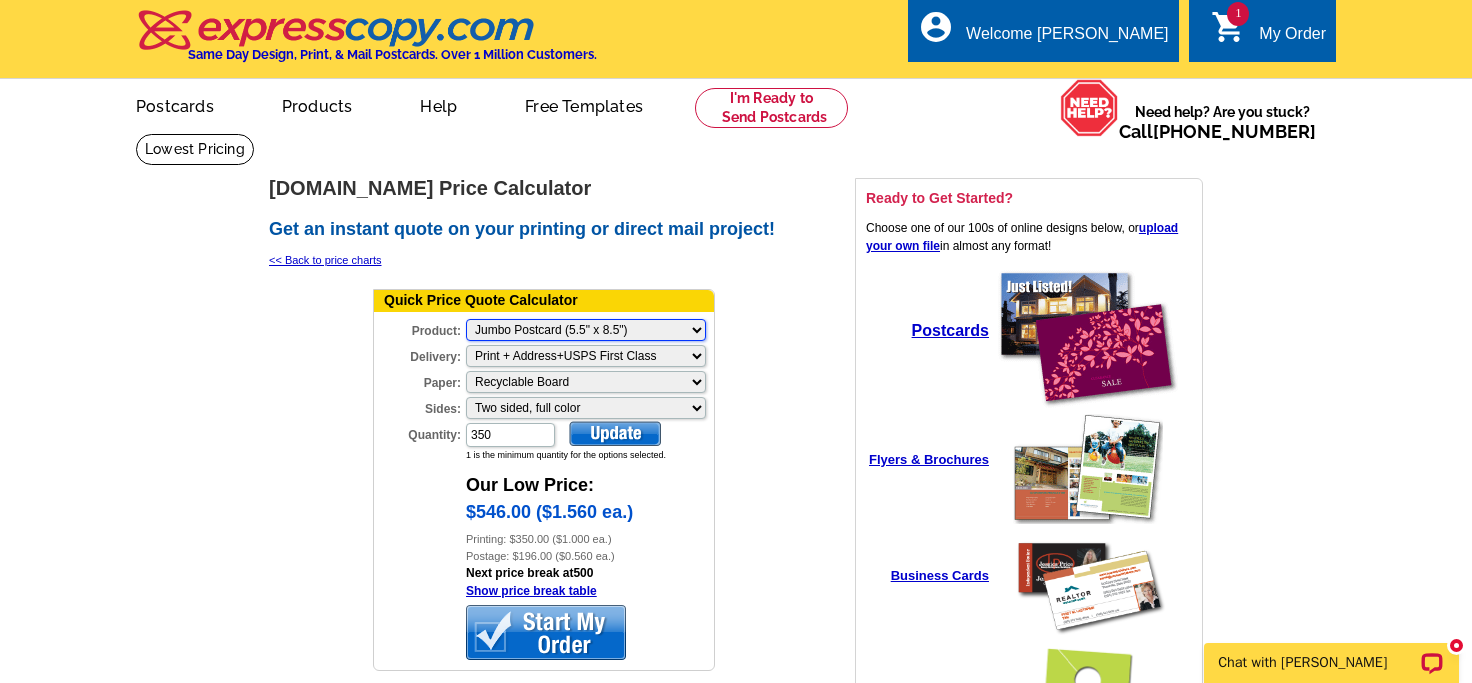 click on "Please Make a Selection Jumbo Postcard (5.5" x 8.5") Regular Postcard (4.25" x 5.6") Panoramic Postcard (5.75" x 11.25") Giant Postcard (8.5" x 11") EDDM Postcard (6.125" x 8.25") Business Card (3.5" x 2") Letter Flyer (8.5" x 11") Tabloid Flyer (11" x 17") Greeting Card (4.5" x 6") Greeting Card - Large (8.5" x 5.5") Door Hanger (4" x 11")" at bounding box center (586, 330) 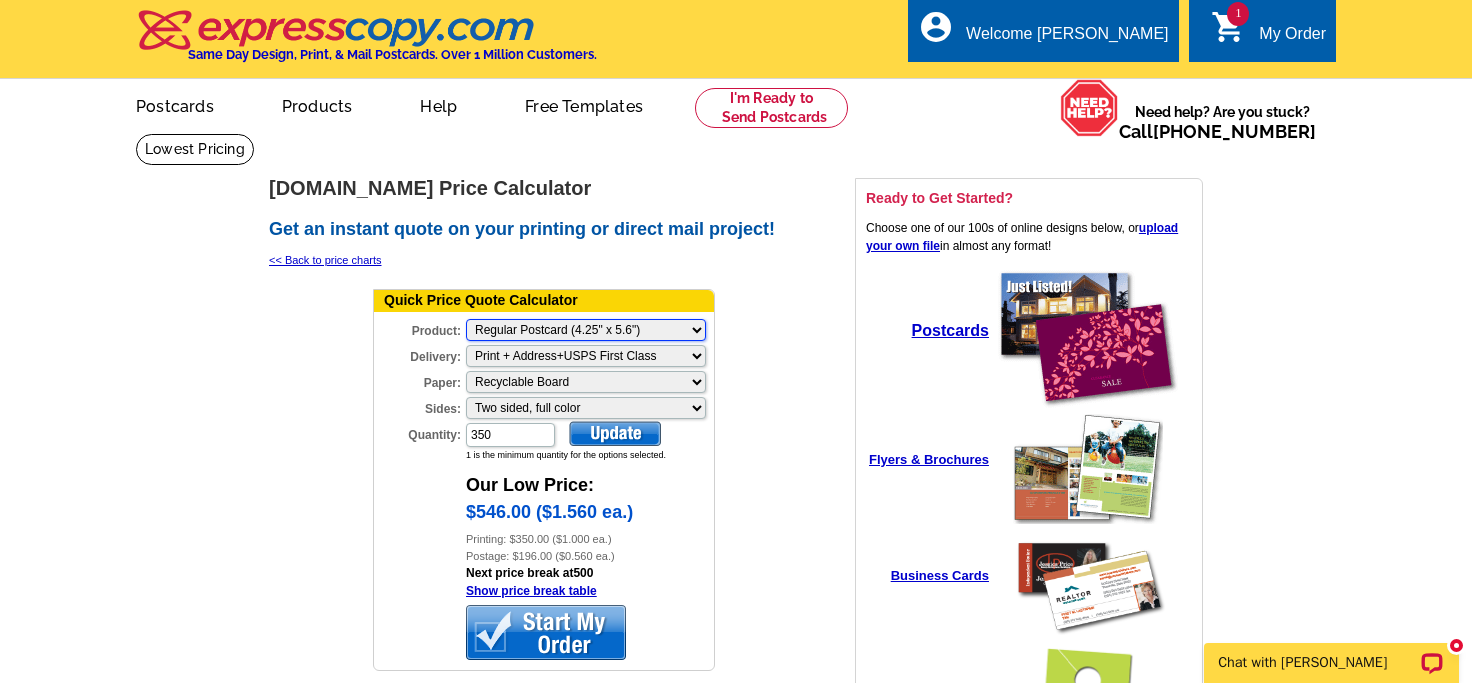 click on "Regular Postcard (4.25" x 5.6")" at bounding box center [0, 0] 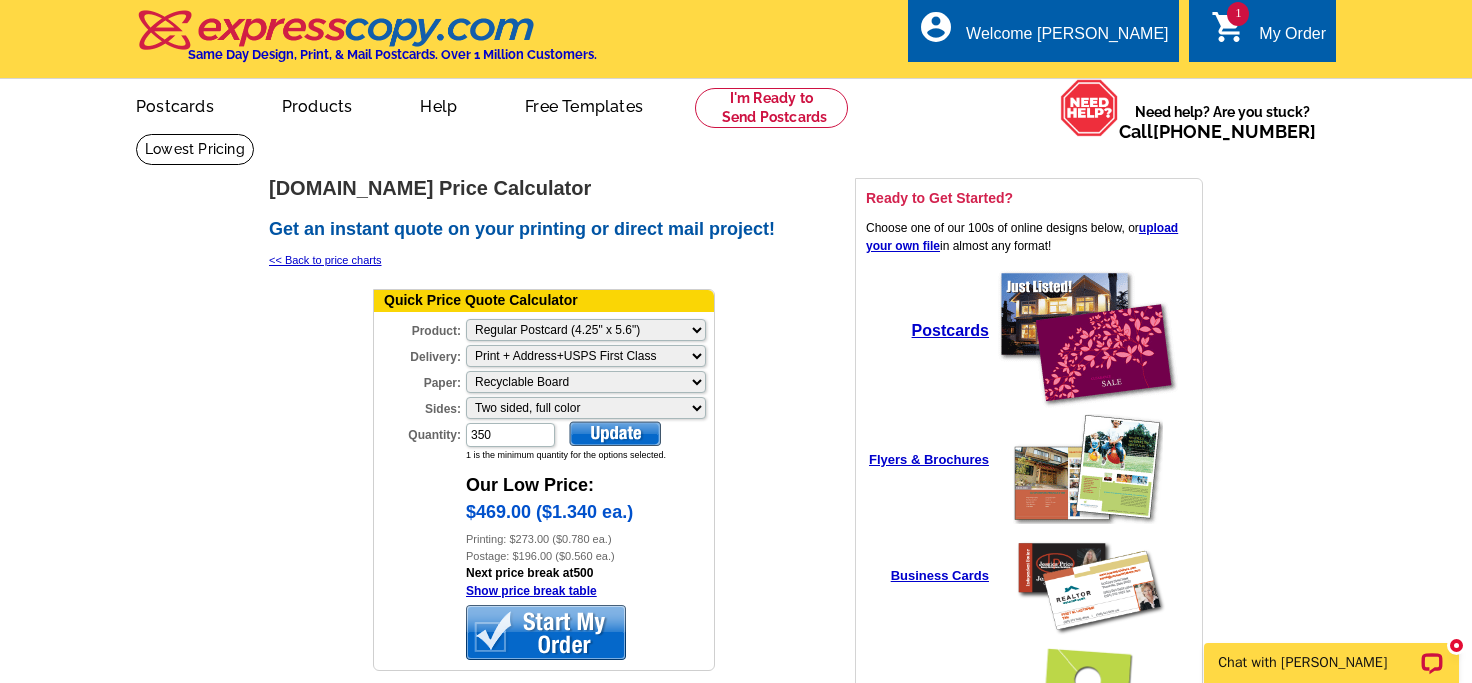 click at bounding box center [615, 433] 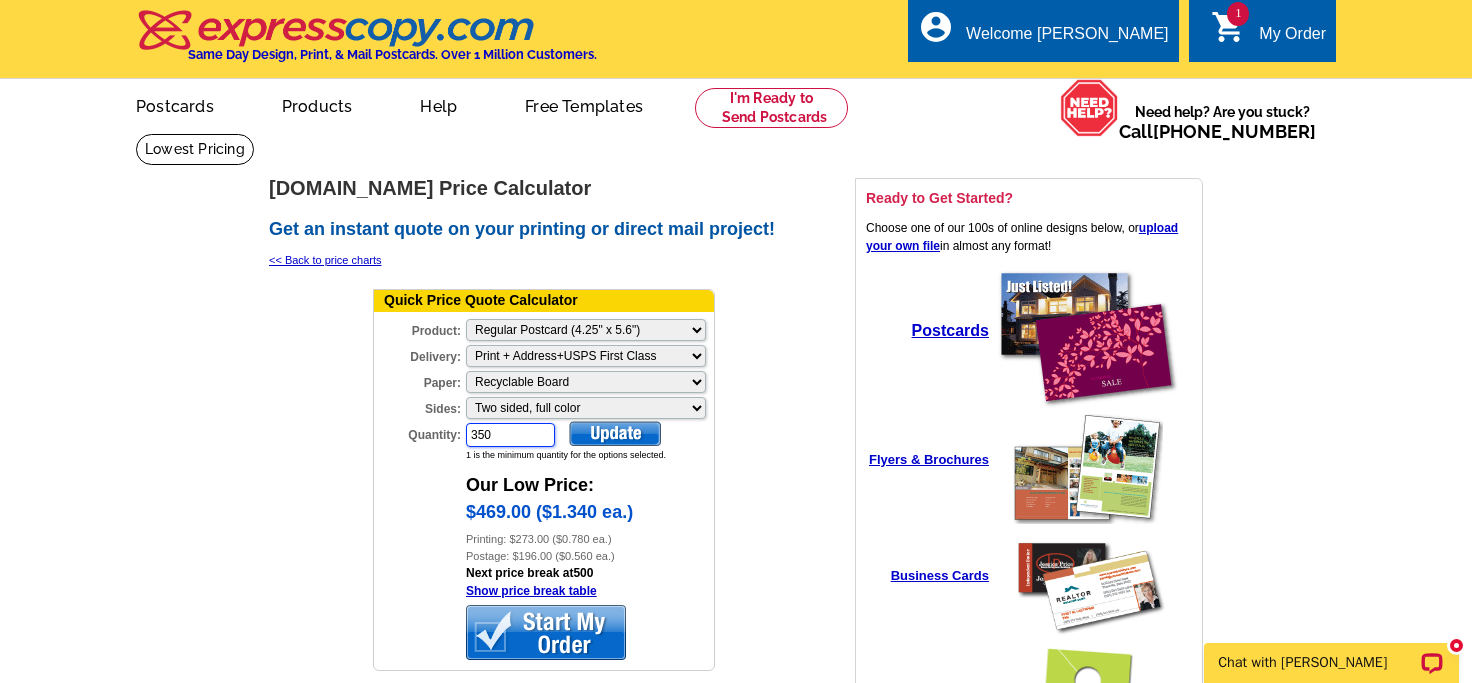 click on "350" at bounding box center (510, 435) 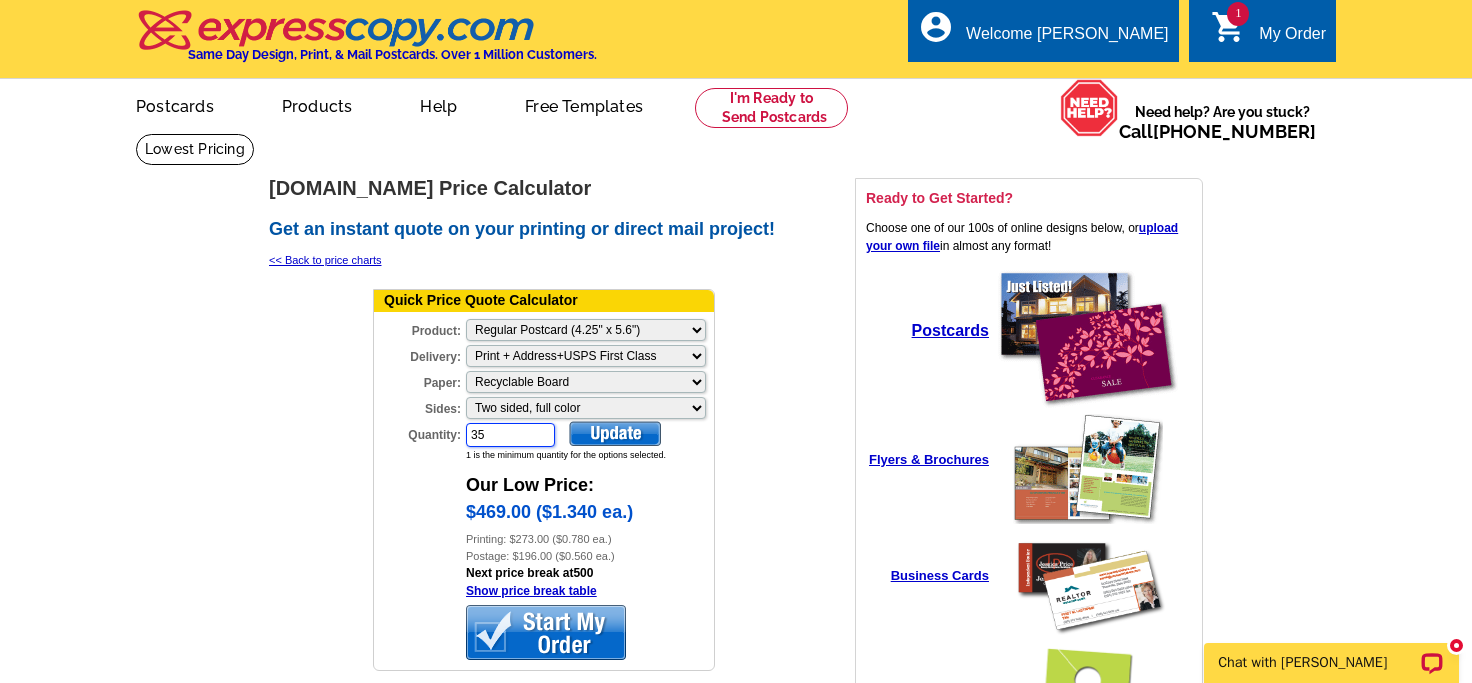 type on "3" 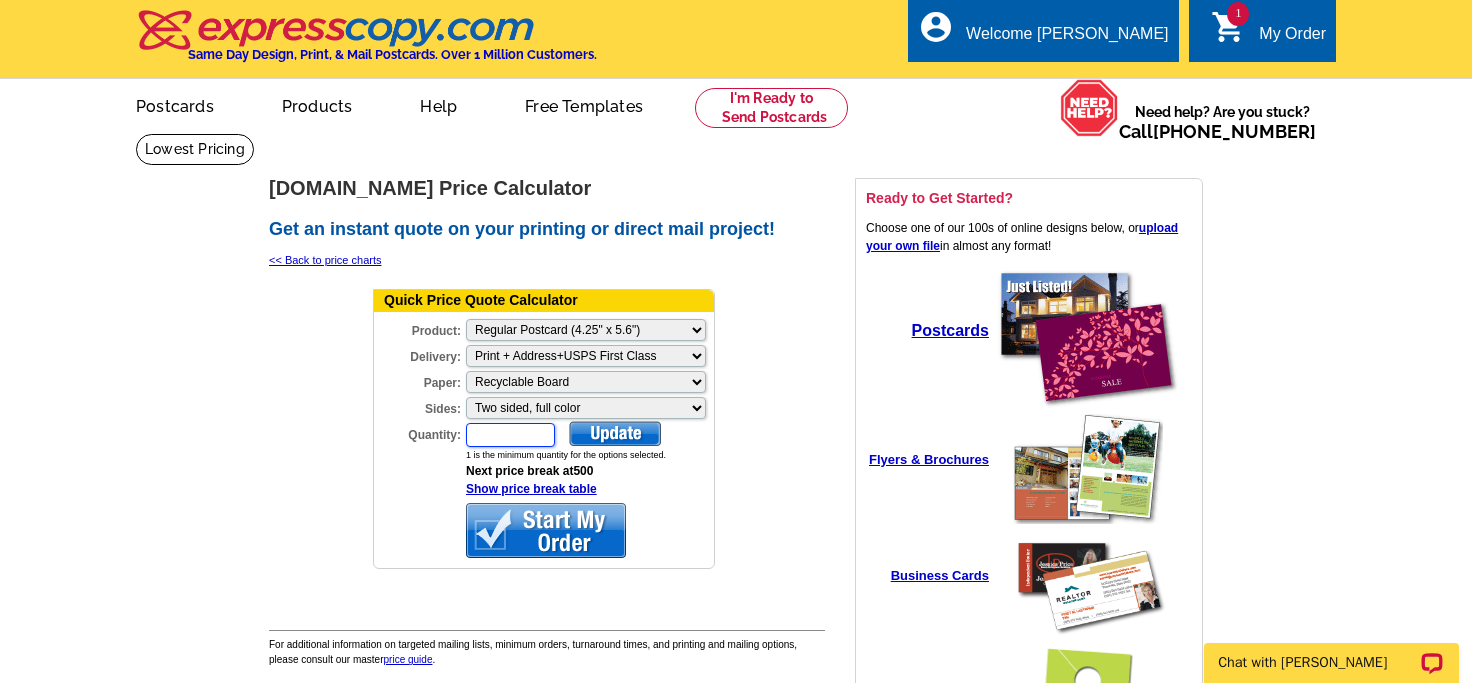 click on "Quantity:" at bounding box center [510, 435] 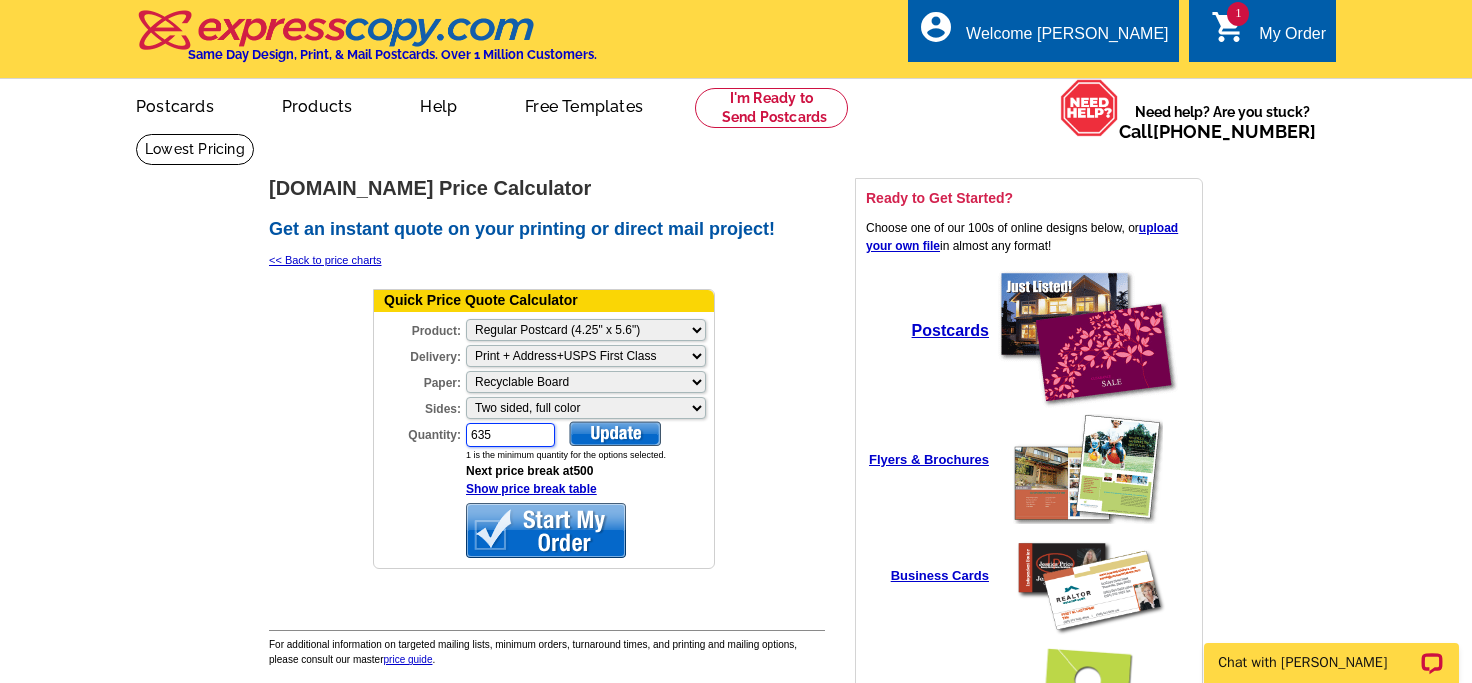 type on "635" 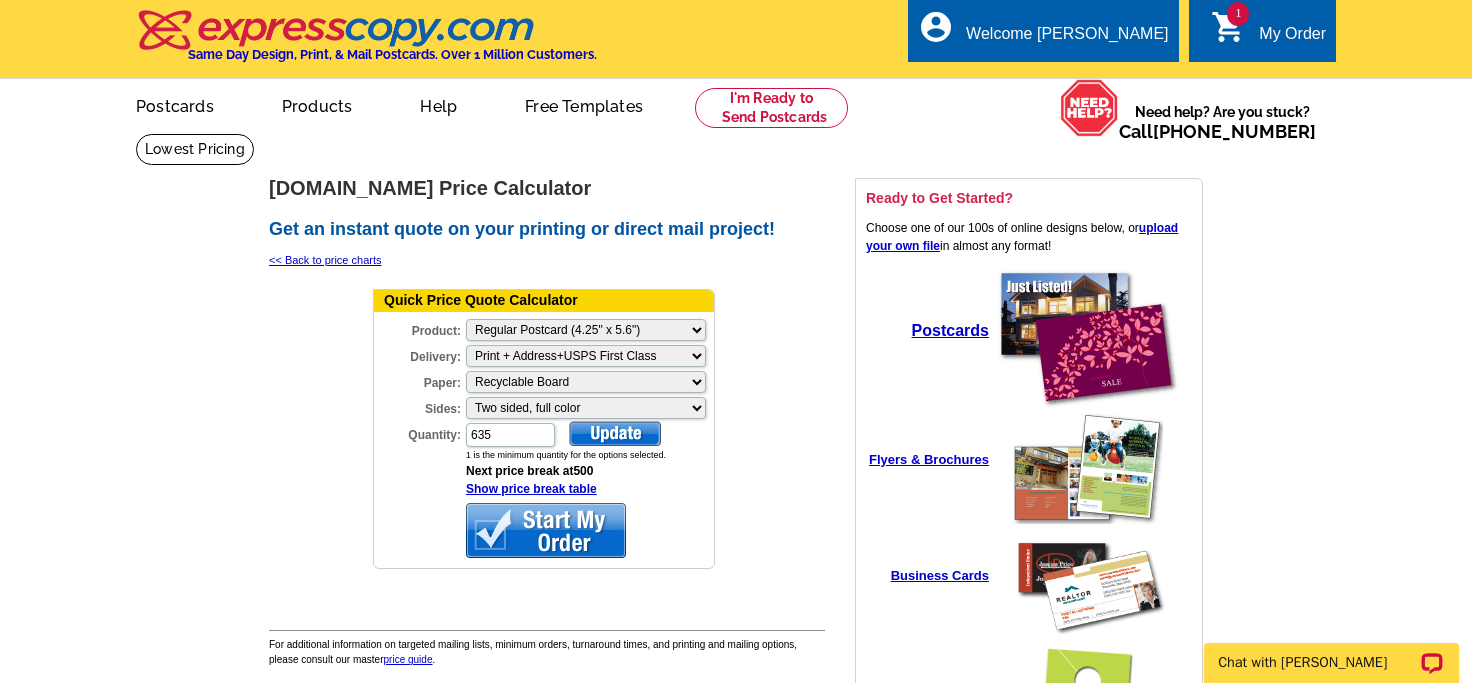 click at bounding box center (615, 433) 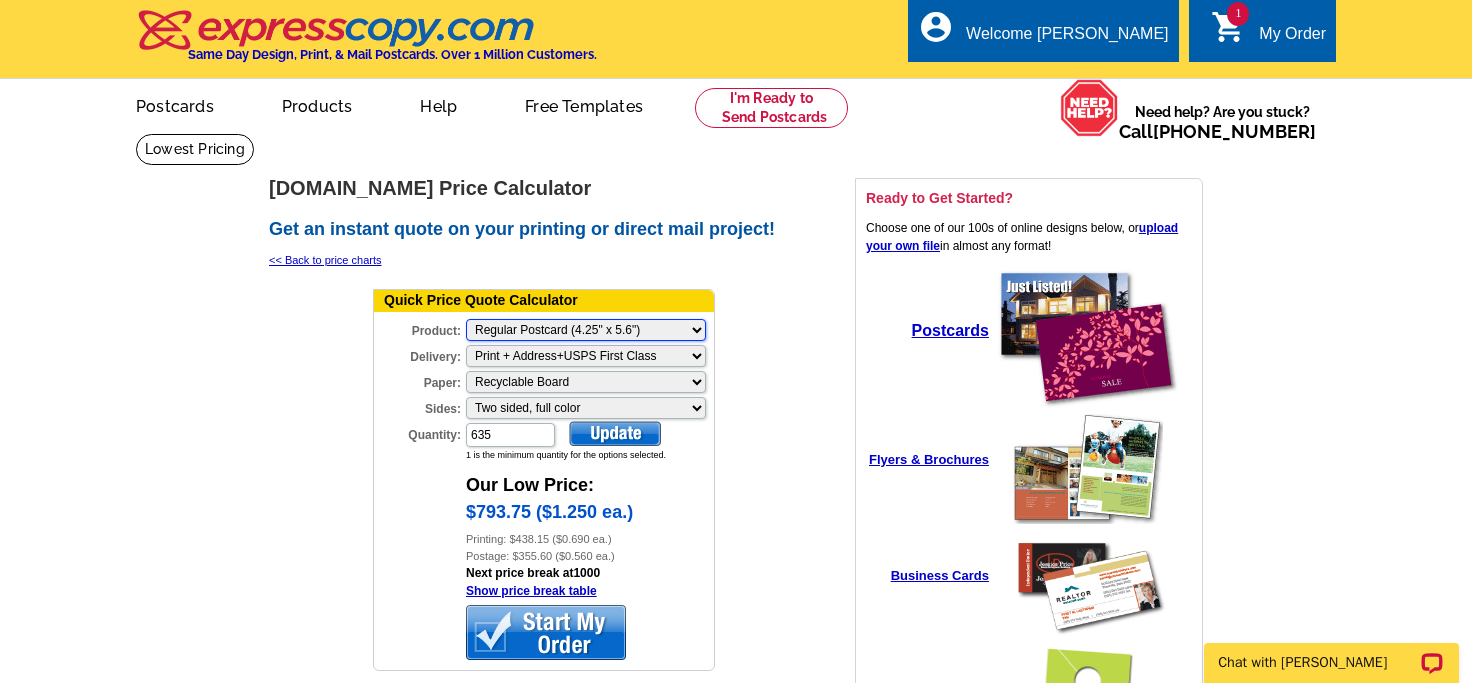 click on "Please Make a Selection Jumbo Postcard (5.5" x 8.5") Regular Postcard (4.25" x 5.6") Panoramic Postcard (5.75" x 11.25") Giant Postcard (8.5" x 11") EDDM Postcard (6.125" x 8.25") Business Card (3.5" x 2") Letter Flyer (8.5" x 11") Tabloid Flyer (11" x 17") Greeting Card (4.5" x 6") Greeting Card - Large (8.5" x 5.5") Door Hanger (4" x 11")" at bounding box center (586, 330) 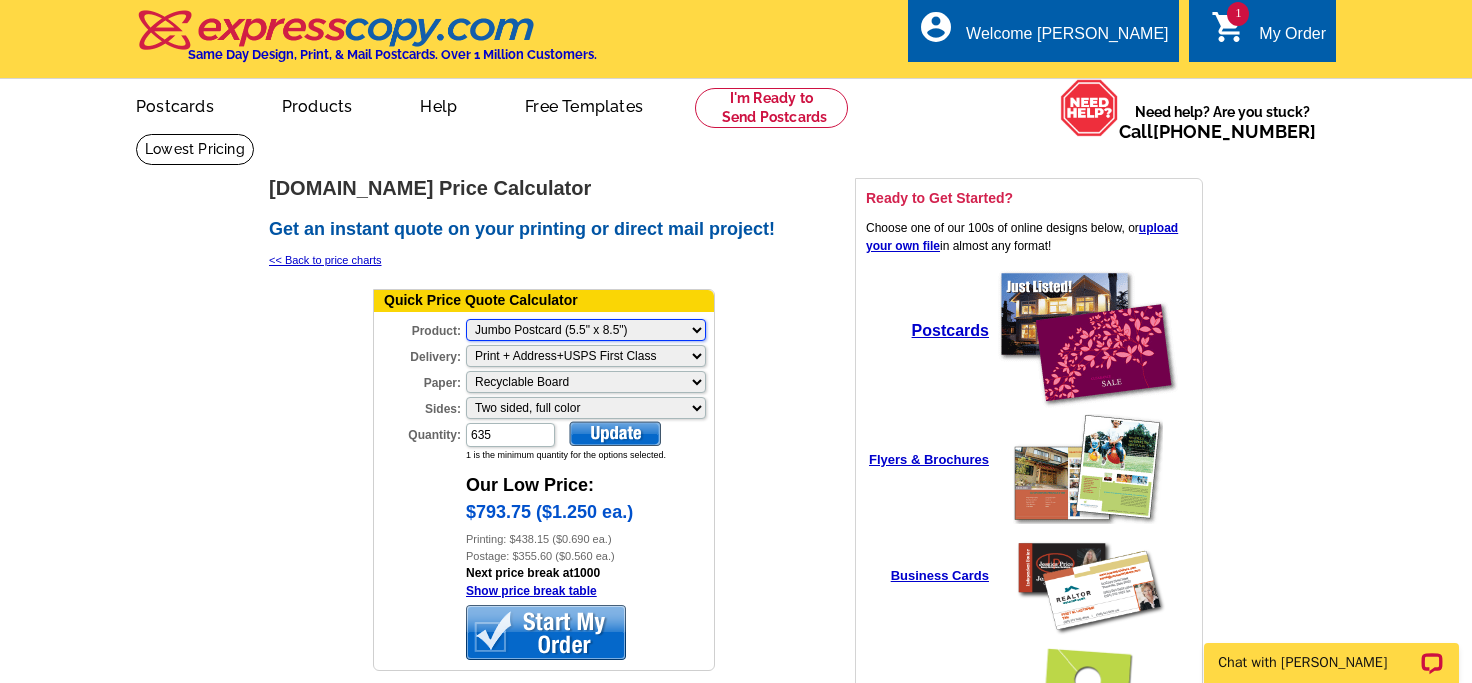 click on "Jumbo Postcard (5.5" x 8.5")" at bounding box center (0, 0) 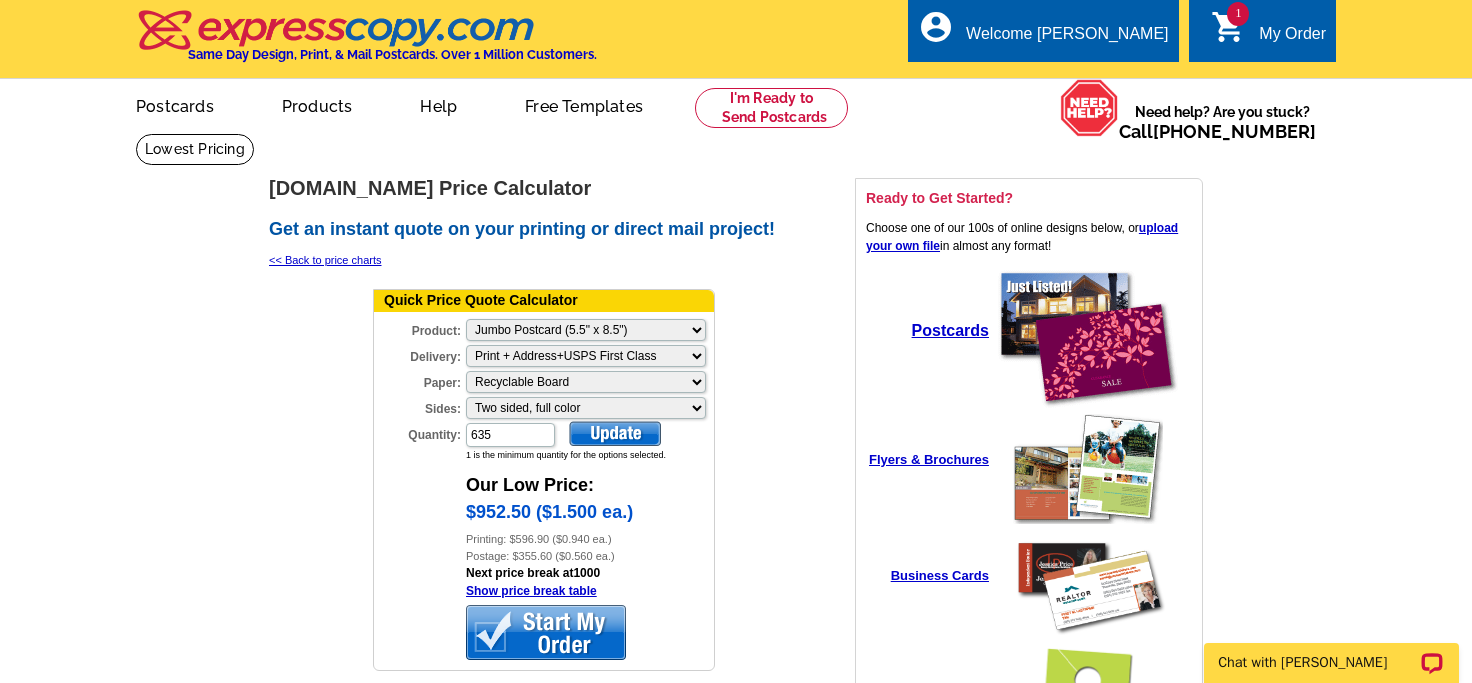 click at bounding box center (615, 433) 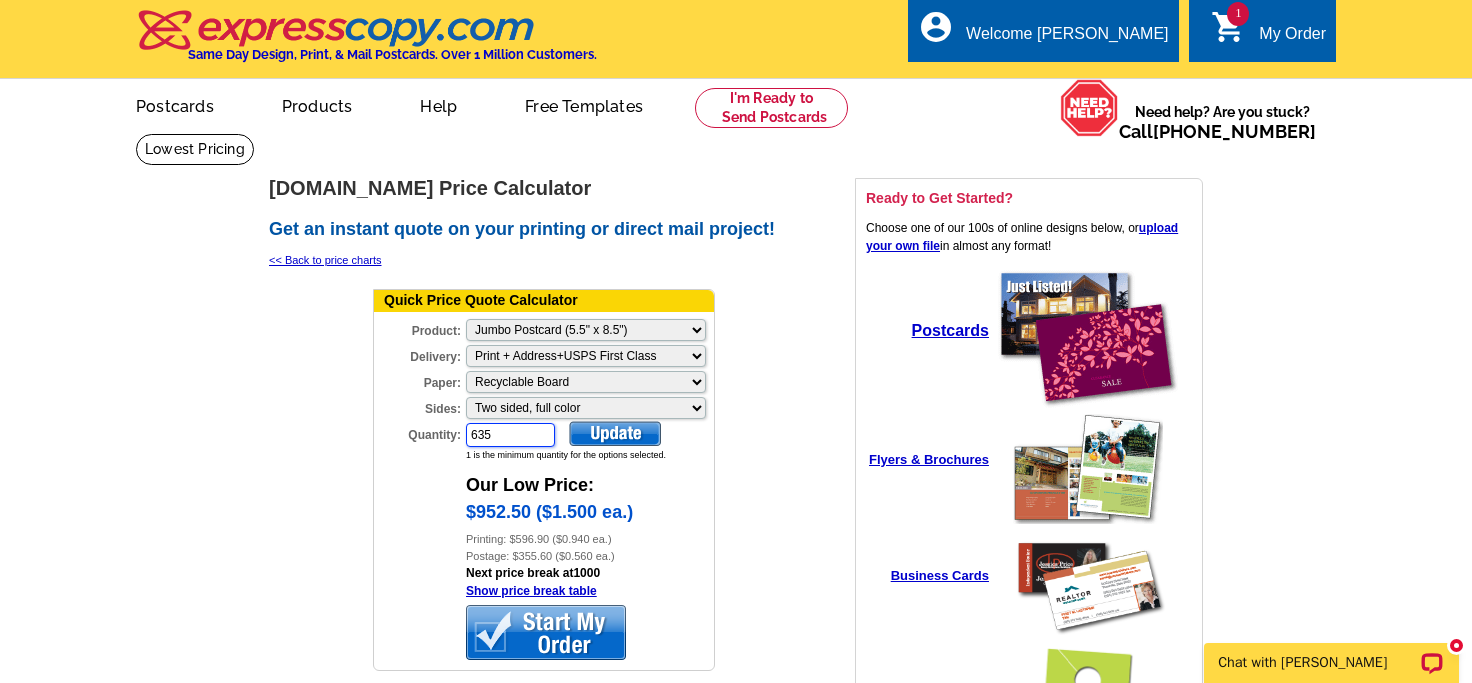 click on "635" at bounding box center [510, 435] 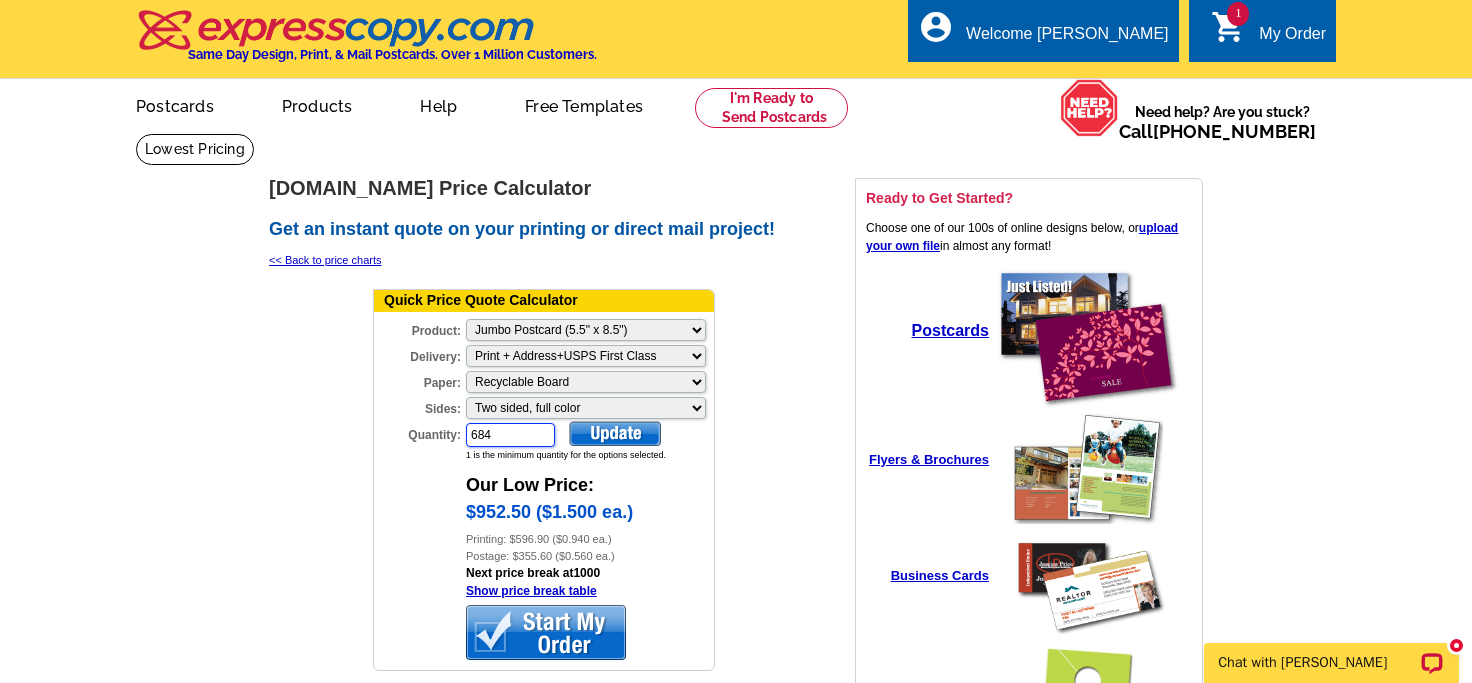 type on "684" 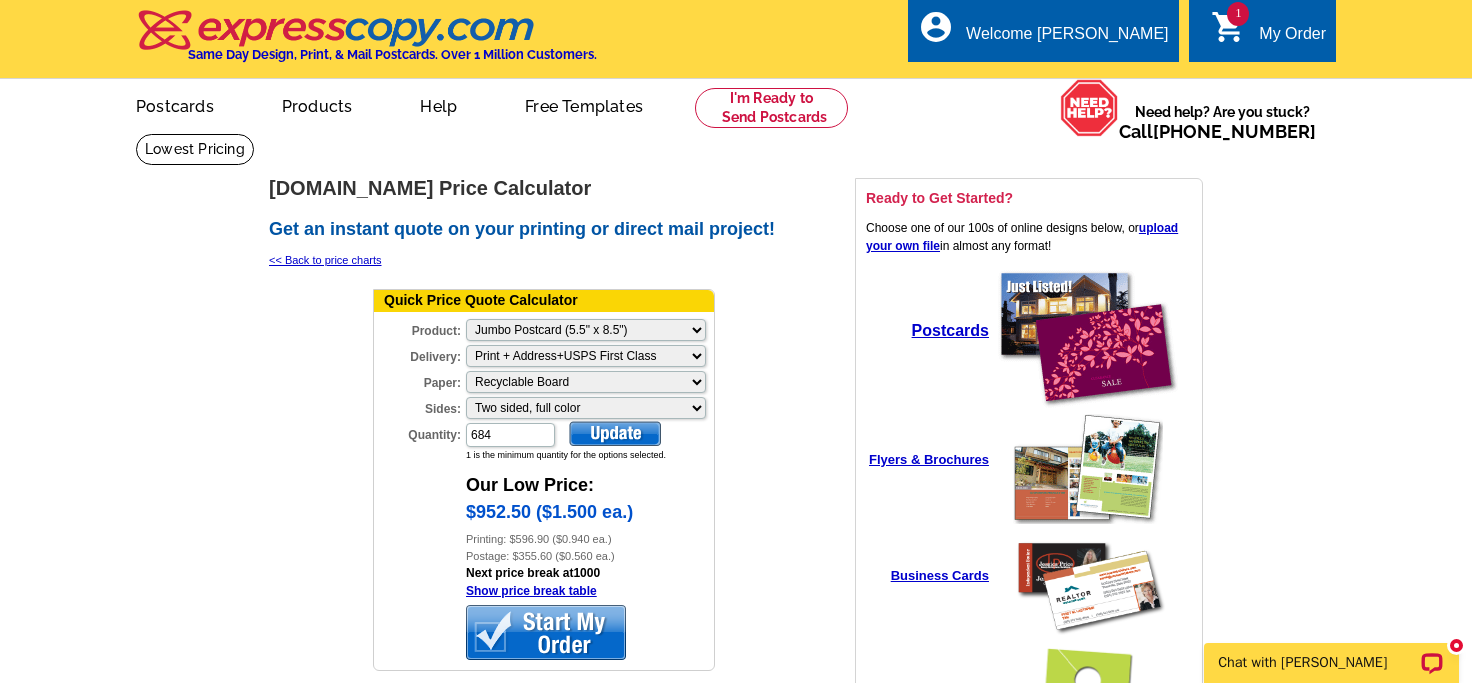 click at bounding box center (615, 433) 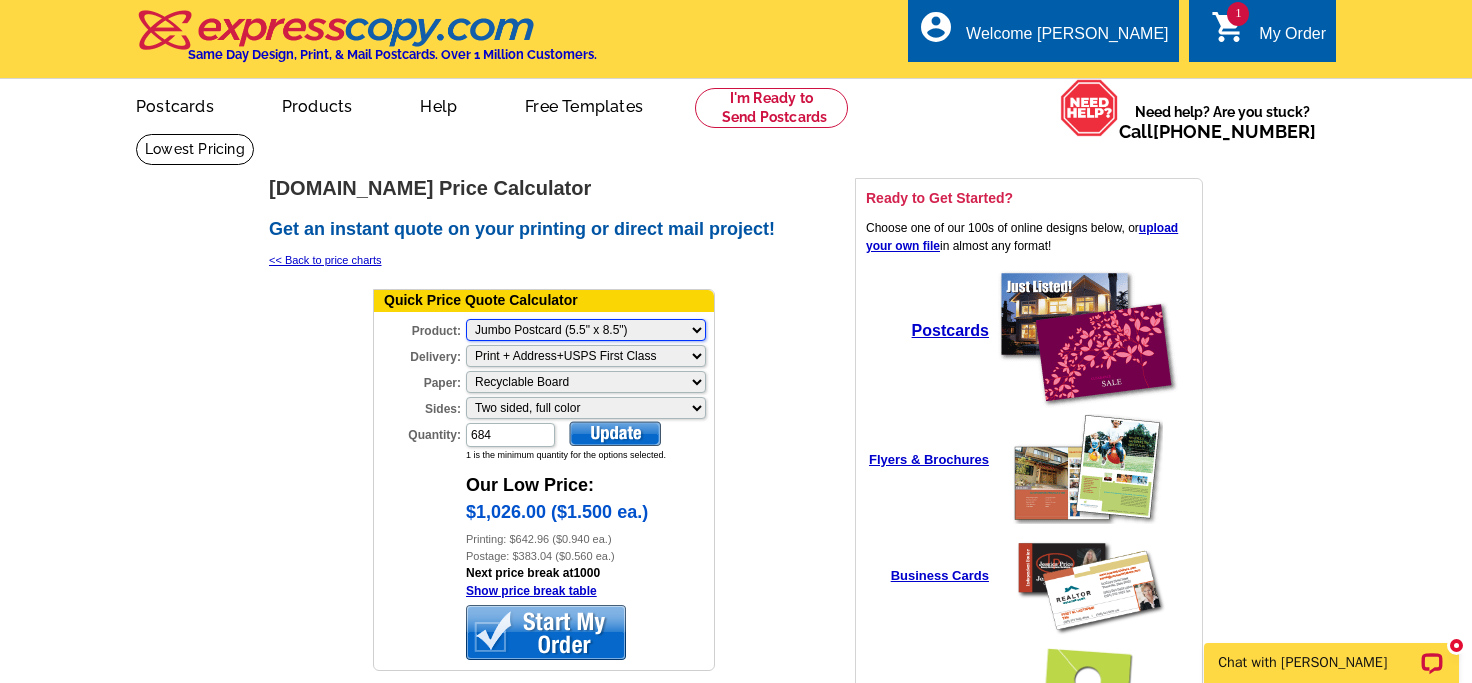 click on "Please Make a Selection Jumbo Postcard (5.5" x 8.5") Regular Postcard (4.25" x 5.6") Panoramic Postcard (5.75" x 11.25") Giant Postcard (8.5" x 11") EDDM Postcard (6.125" x 8.25") Business Card (3.5" x 2") Letter Flyer (8.5" x 11") Tabloid Flyer (11" x 17") Greeting Card (4.5" x 6") Greeting Card - Large (8.5" x 5.5") Door Hanger (4" x 11")" at bounding box center (586, 330) 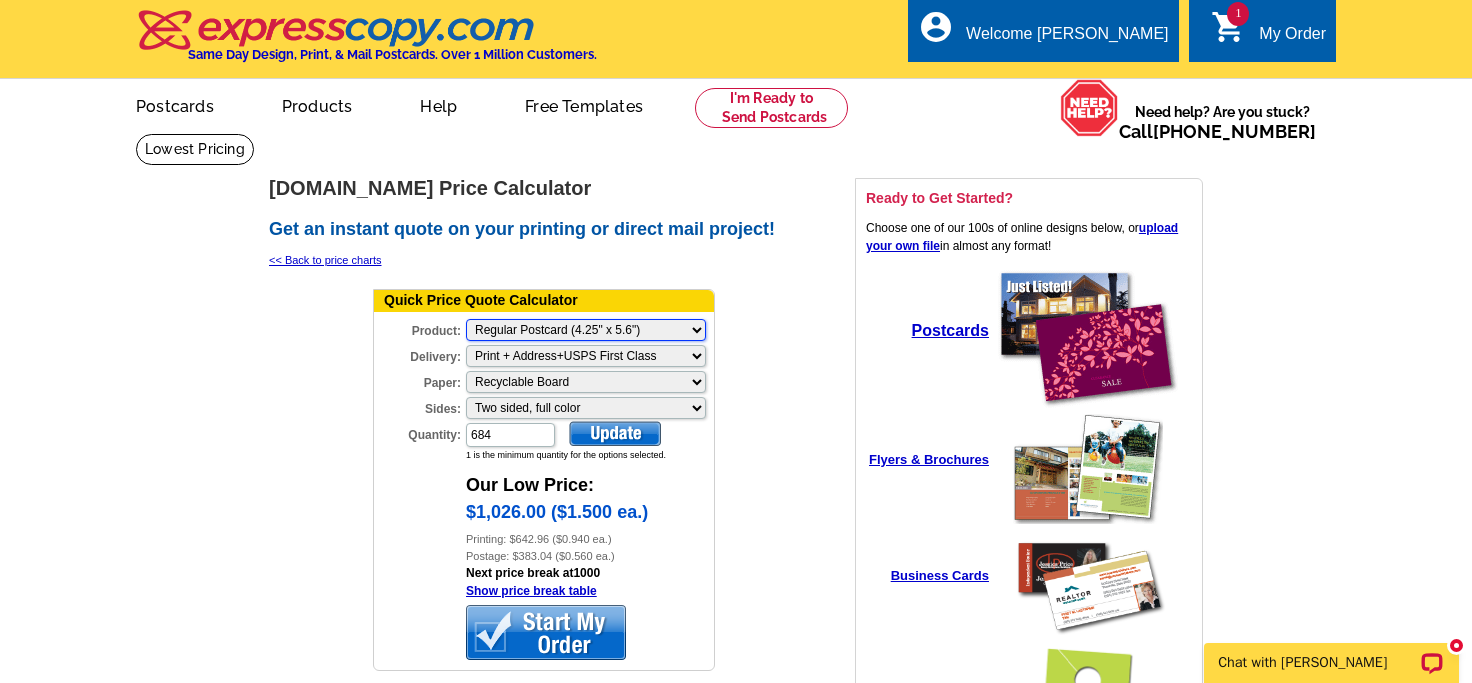 click on "Regular Postcard (4.25" x 5.6")" at bounding box center [0, 0] 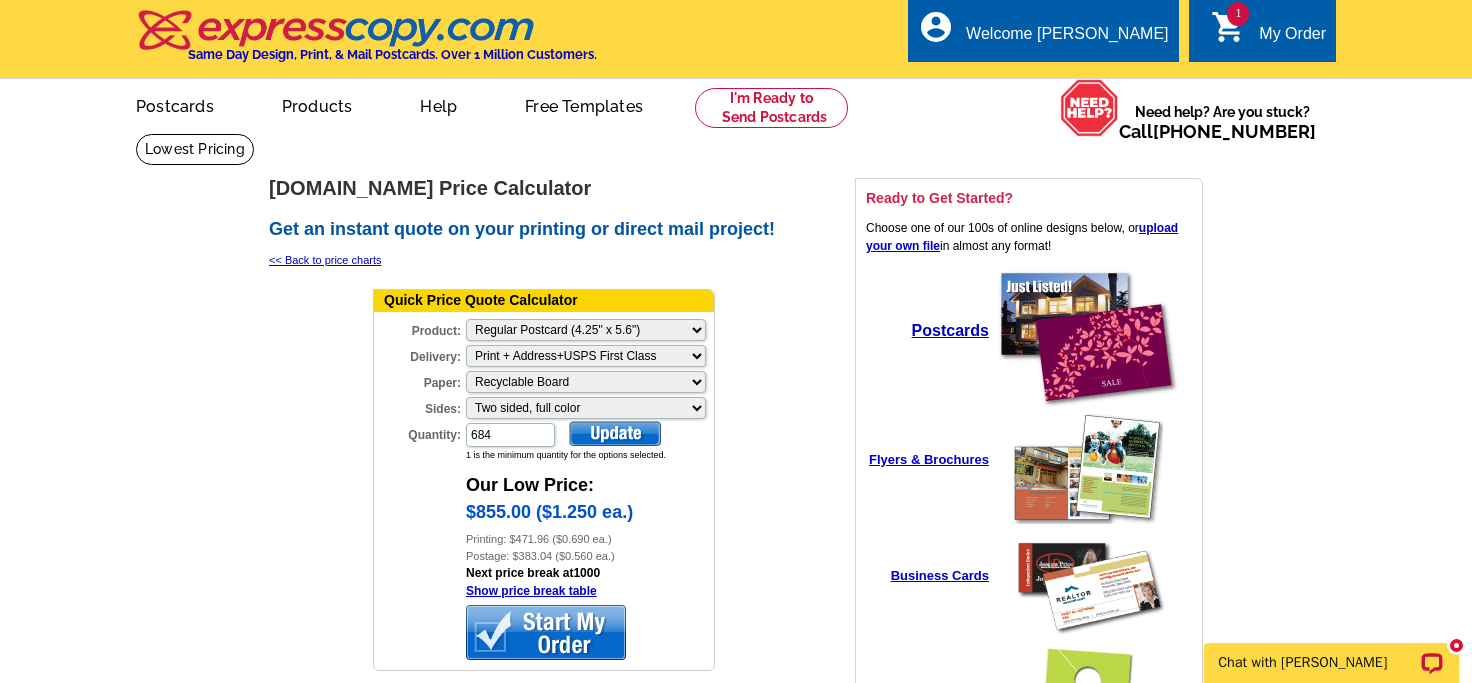 click at bounding box center (615, 433) 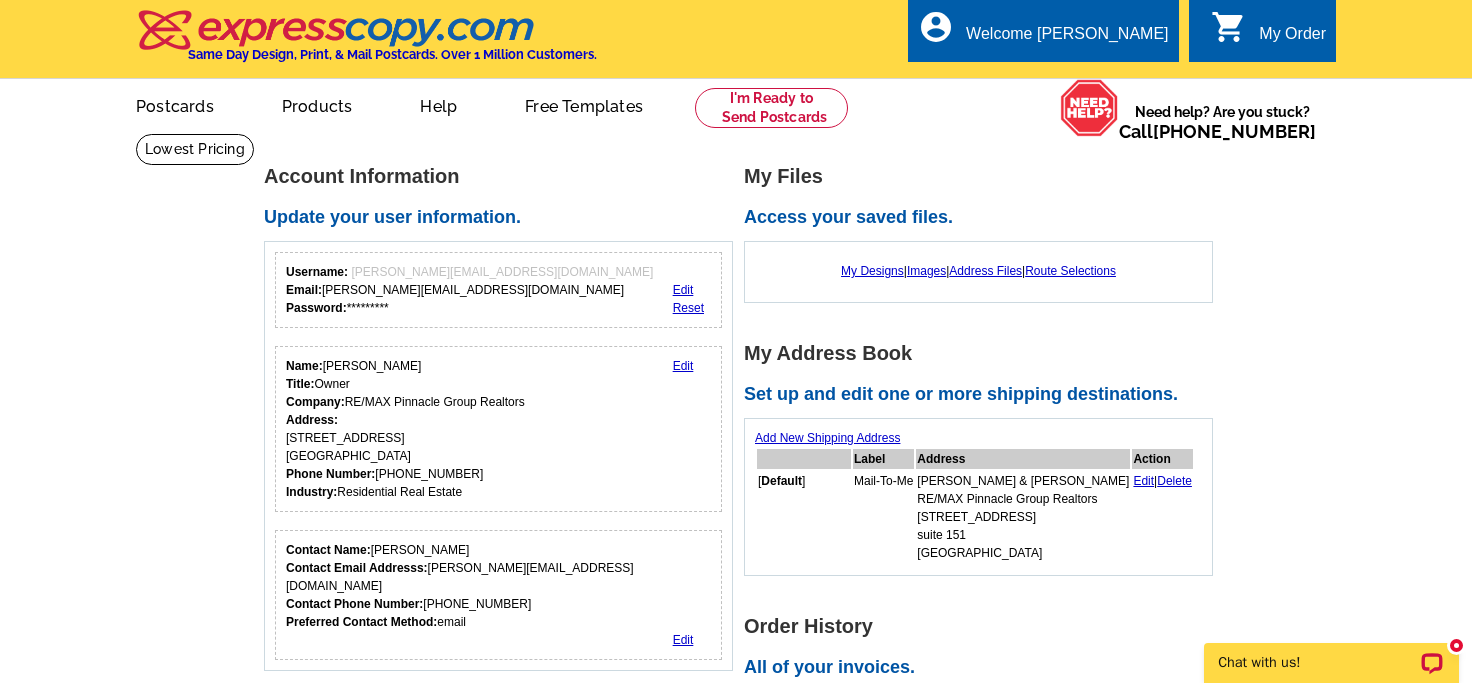 scroll, scrollTop: 0, scrollLeft: 0, axis: both 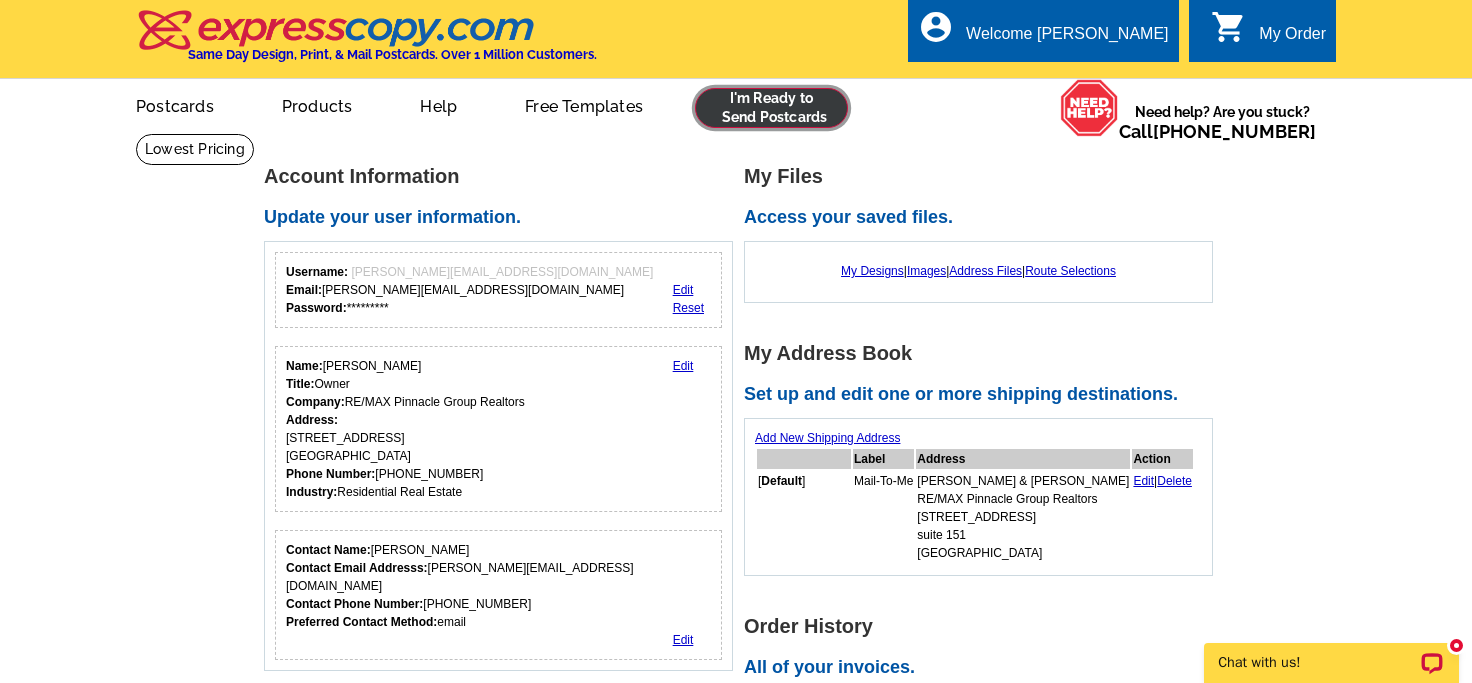 click at bounding box center [771, 108] 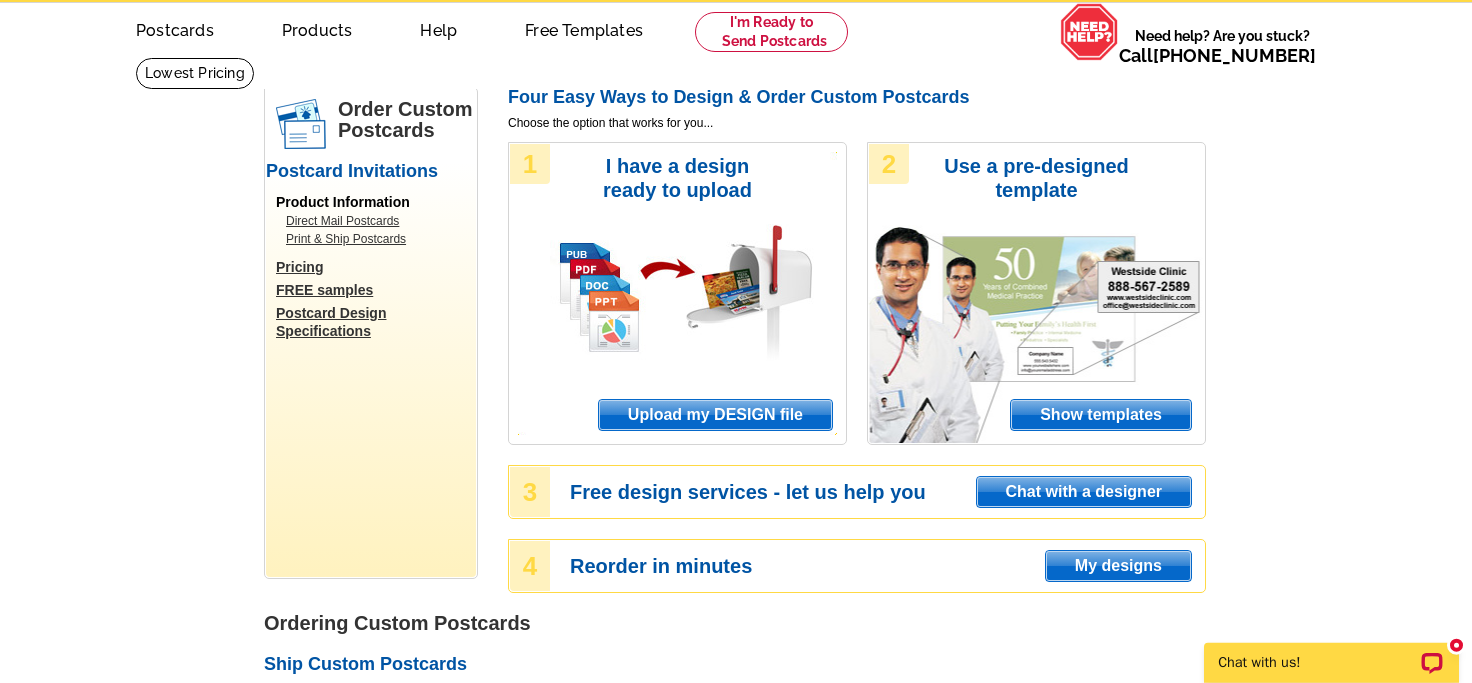 scroll, scrollTop: 110, scrollLeft: 0, axis: vertical 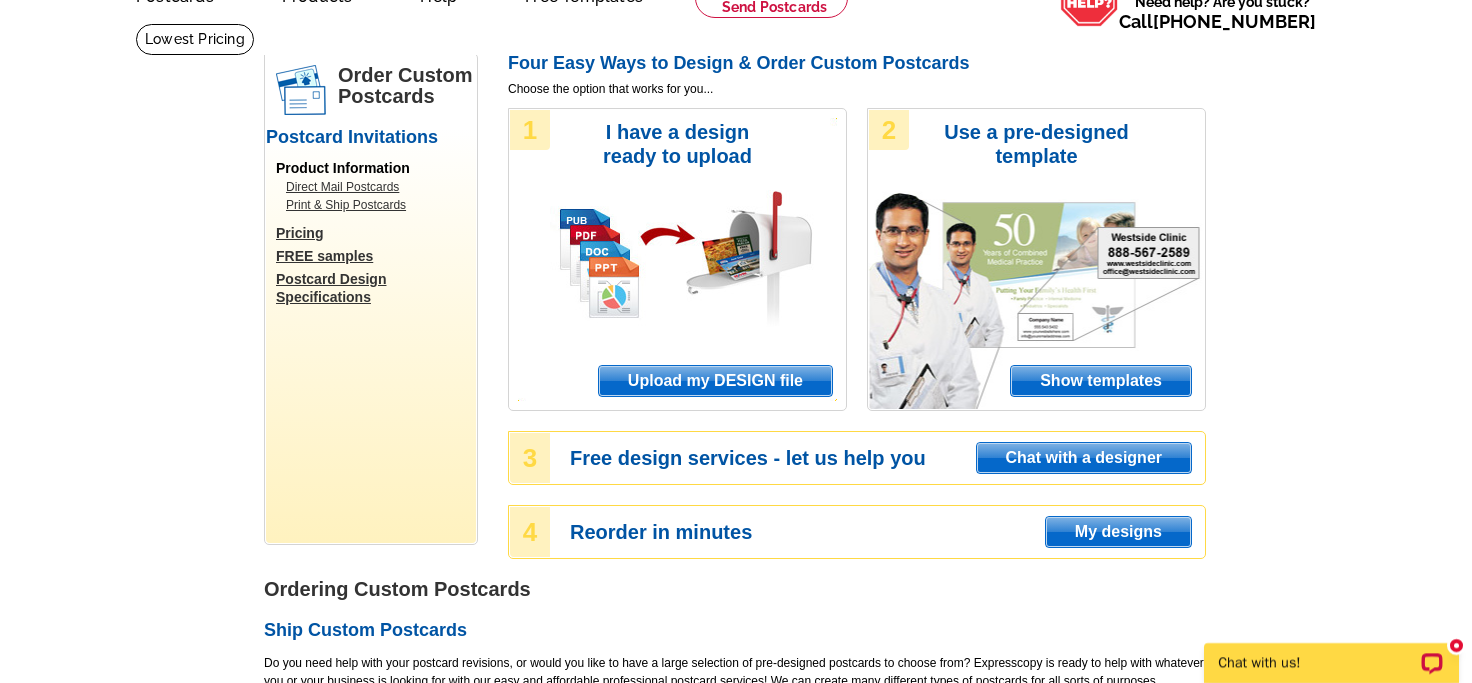 click on "Pricing" at bounding box center [376, 233] 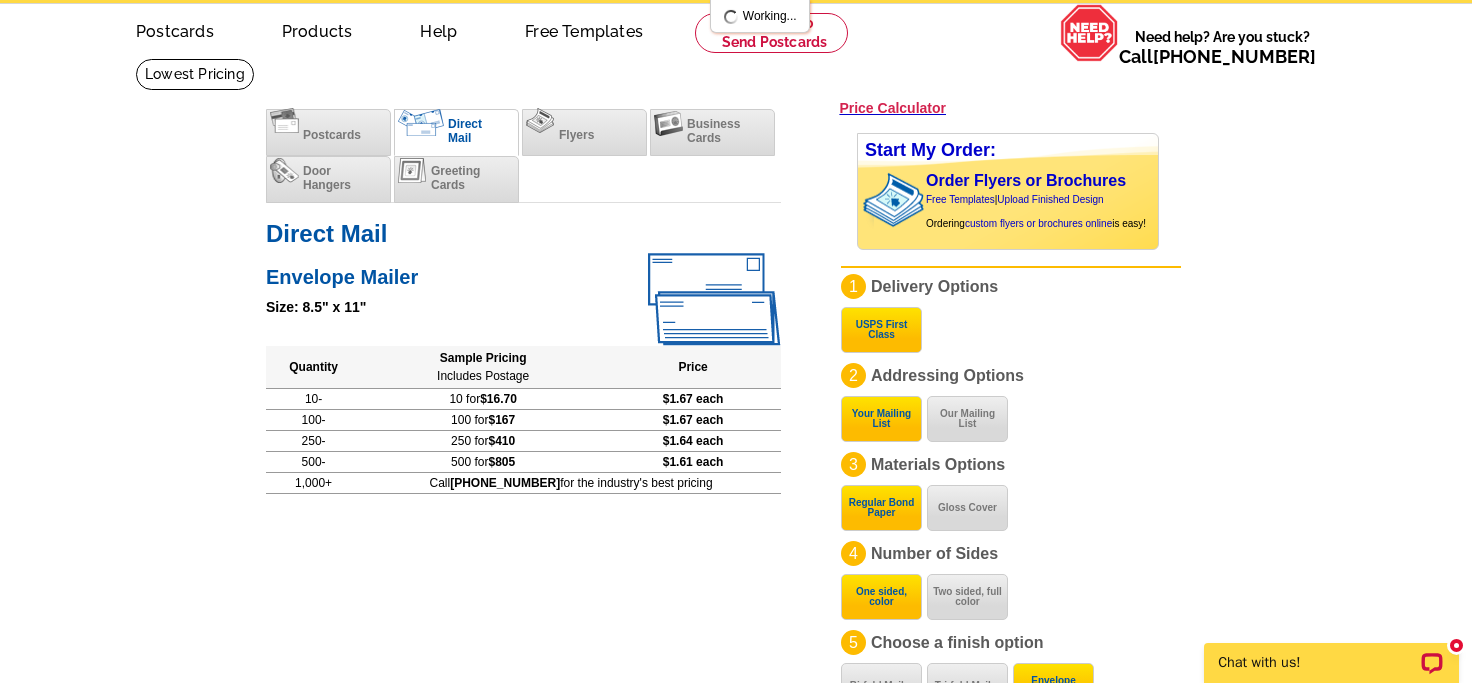 scroll, scrollTop: 110, scrollLeft: 0, axis: vertical 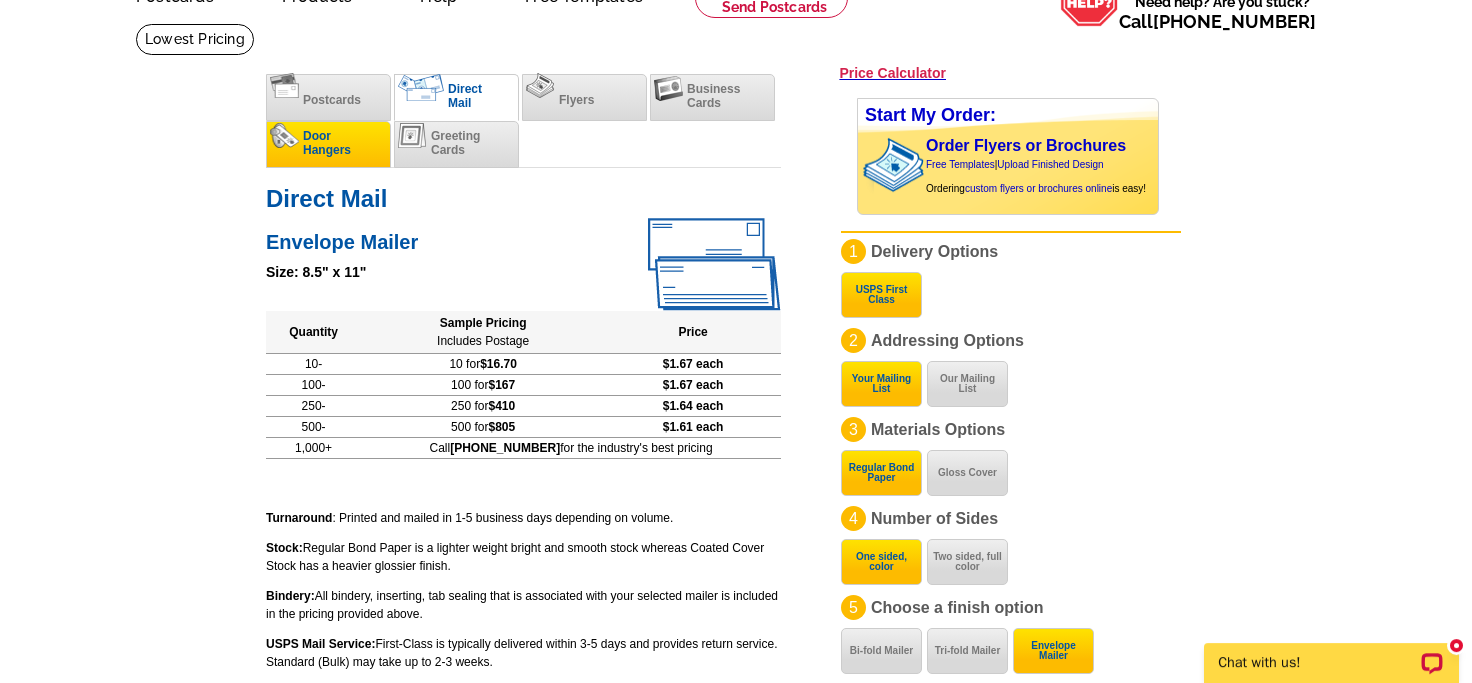 click on "Door Hangers" at bounding box center [327, 143] 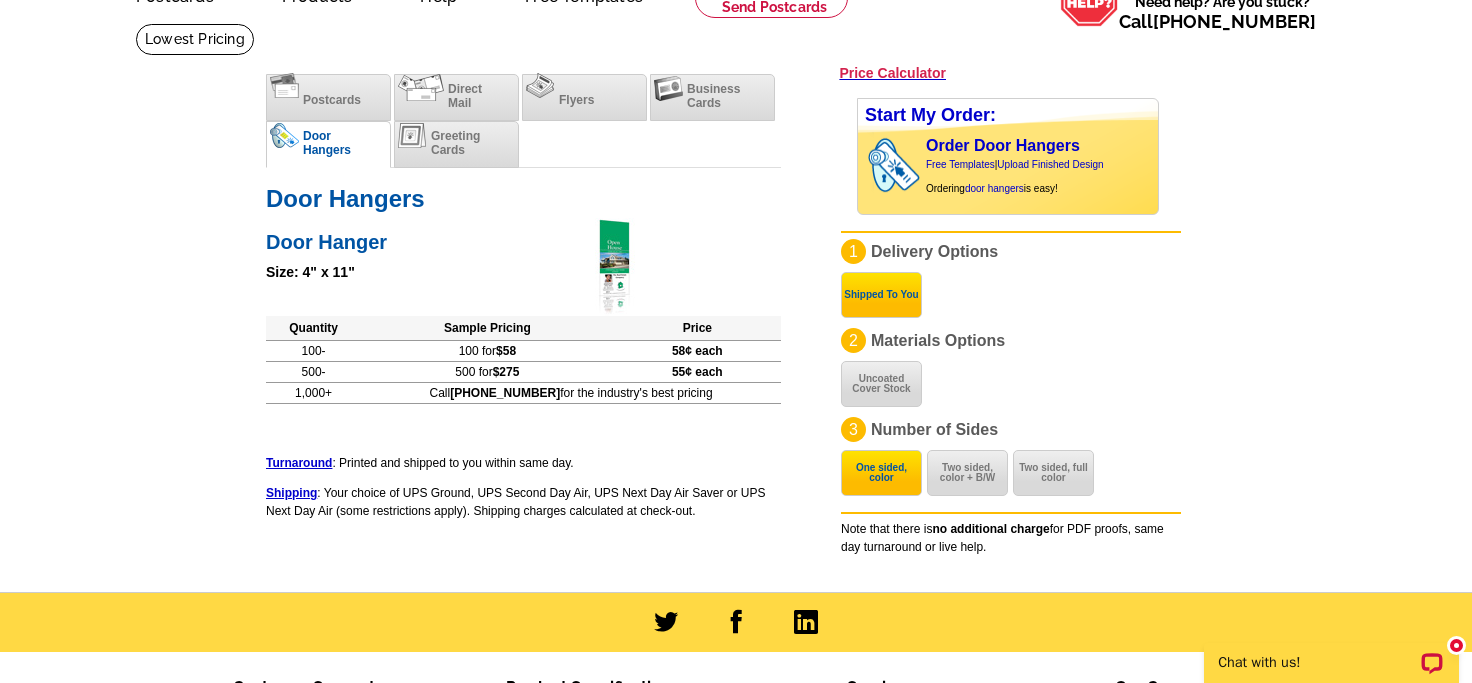scroll, scrollTop: 0, scrollLeft: 0, axis: both 